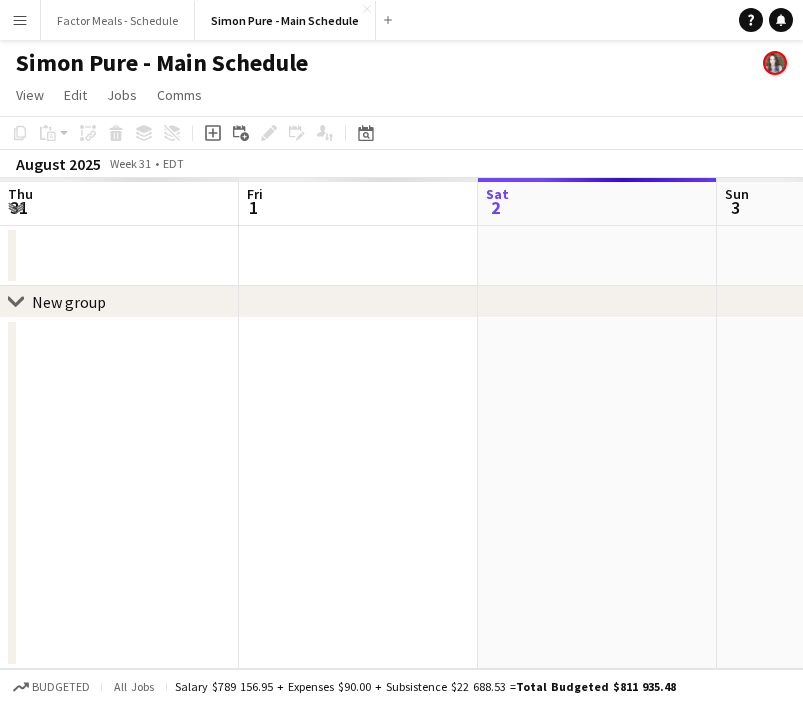 scroll, scrollTop: 0, scrollLeft: 0, axis: both 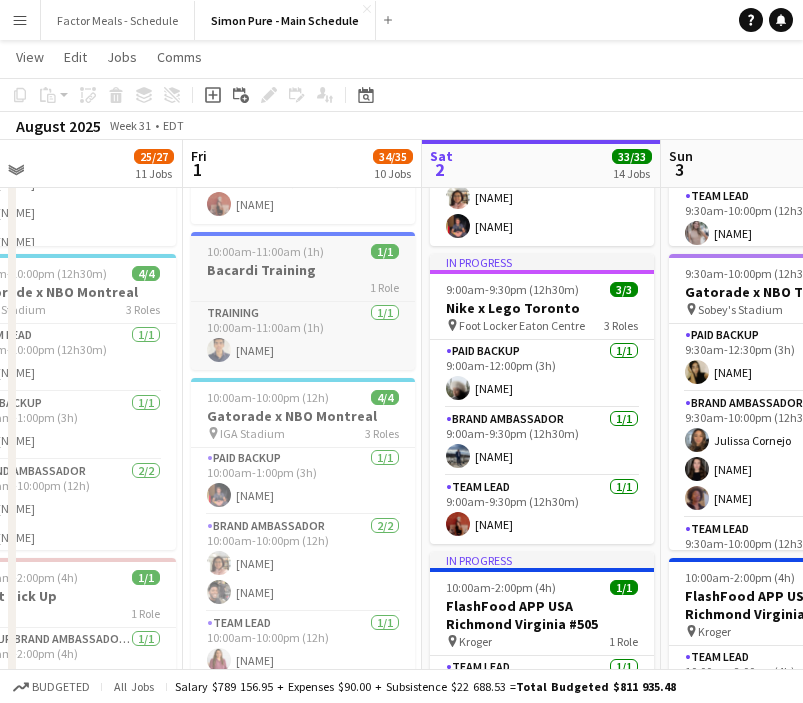 click on "Bacardi Training" at bounding box center (303, 270) 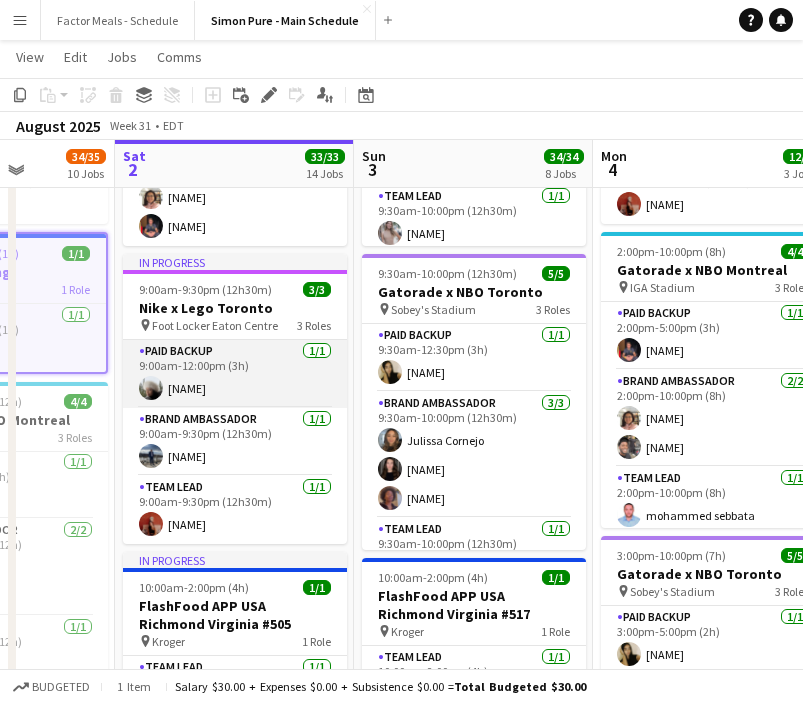 scroll, scrollTop: 0, scrollLeft: 589, axis: horizontal 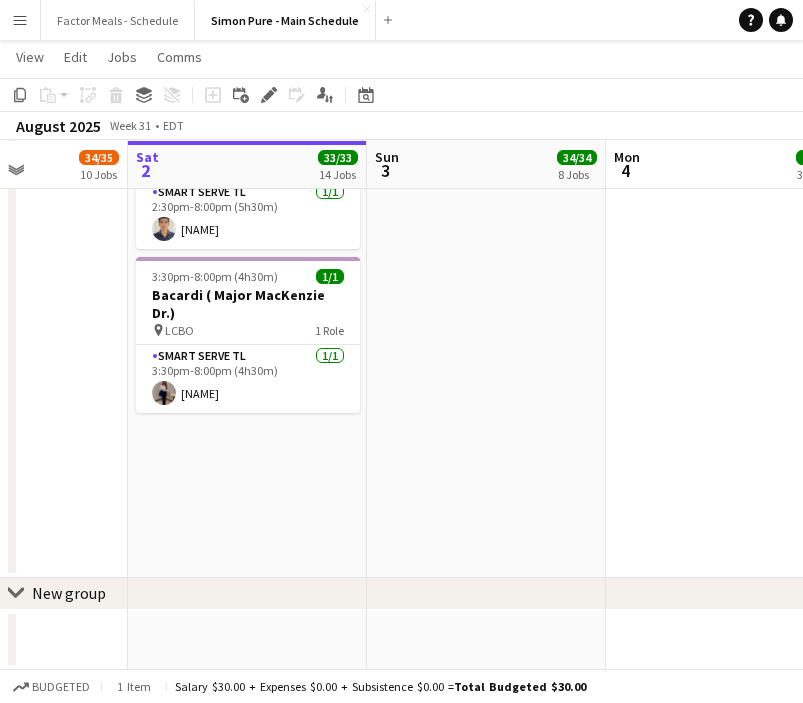 click on "In progress   9:00am-10:00pm (13h)    4/4   Gatorade x NBO [CITY]
pin
IGA Stadium   3 Roles   Team Lead   1/1   9:00am-10:00pm (13h)
[NAME]  Paid Backup   1/1   10:00am-1:00pm (3h)
[NAME]  Brand Ambassador    2/2   10:00am-10:00pm (12h)
[NAME] [NAME]  In progress   9:00am-9:30pm (12h30m)    3/3   Nike x Lego [CITY]
pin
Foot Locker Eaton Centre   3 Roles   Paid Backup   1/1   9:00am-12:00pm (3h)
[NAME]  Brand Ambassador    1/1   9:00am-9:30pm (12h30m)
[NAME]  Team Lead   1/1   9:00am-9:30pm (12h30m)
[NAME]  In progress   10:00am-2:00pm (4h)    1/1   FlashFood APP USA [CITY] [STATE] #505
pin
Kroger   1 Role   Team Lead   1/1   10:00am-2:00pm (4h)
[NAME]  In progress   10:00am-2:00pm (4h)    1/1   FlashFood APP USA [CITY] [STATE] #512
pin
Kroger   1 Role   Team Lead" at bounding box center [247, -917] 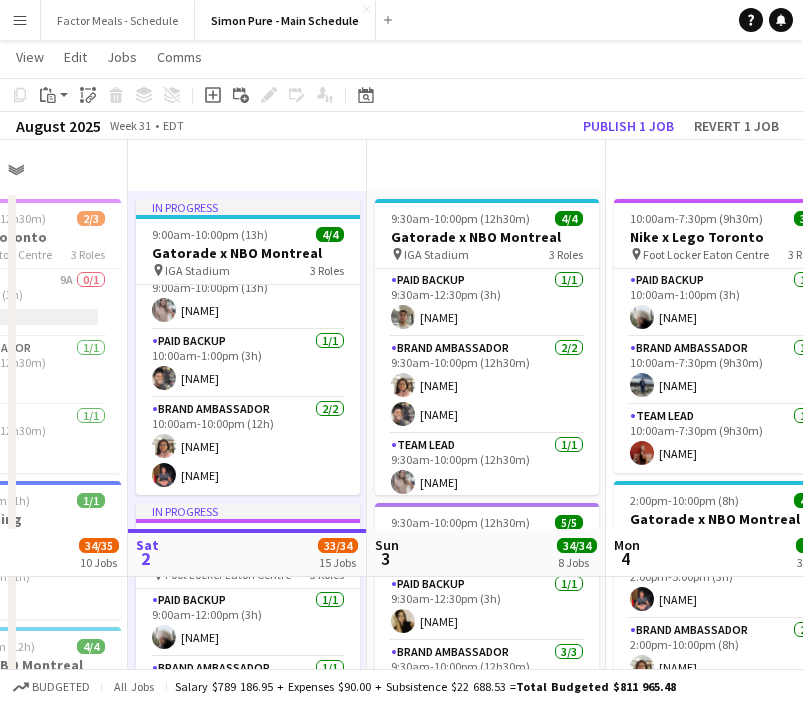 scroll, scrollTop: 613, scrollLeft: 0, axis: vertical 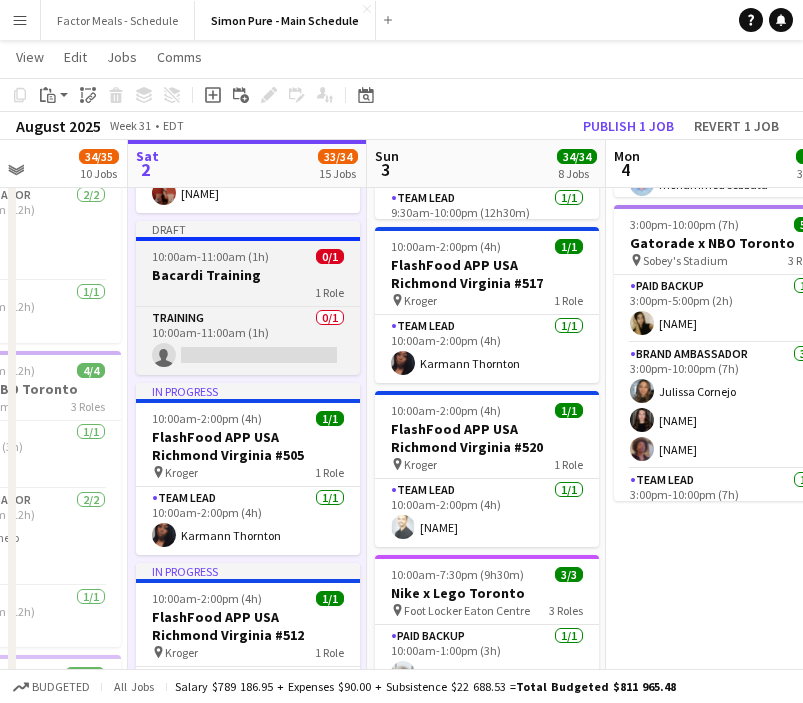 click on "10:00am-11:00am (1h)" at bounding box center [210, 256] 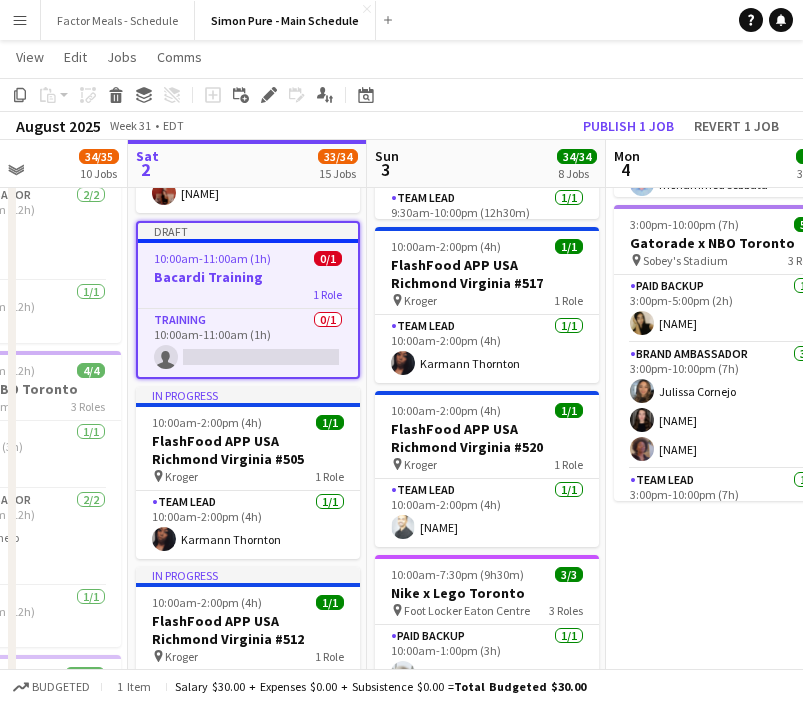click on "10:00am-11:00am (1h)" at bounding box center (212, 258) 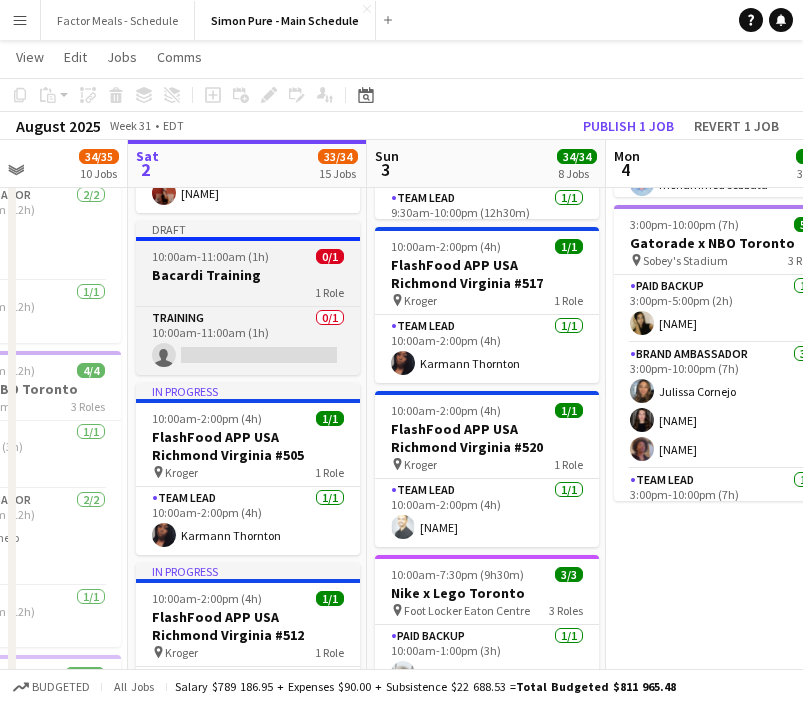 click on "10:00am-11:00am (1h)" at bounding box center (210, 256) 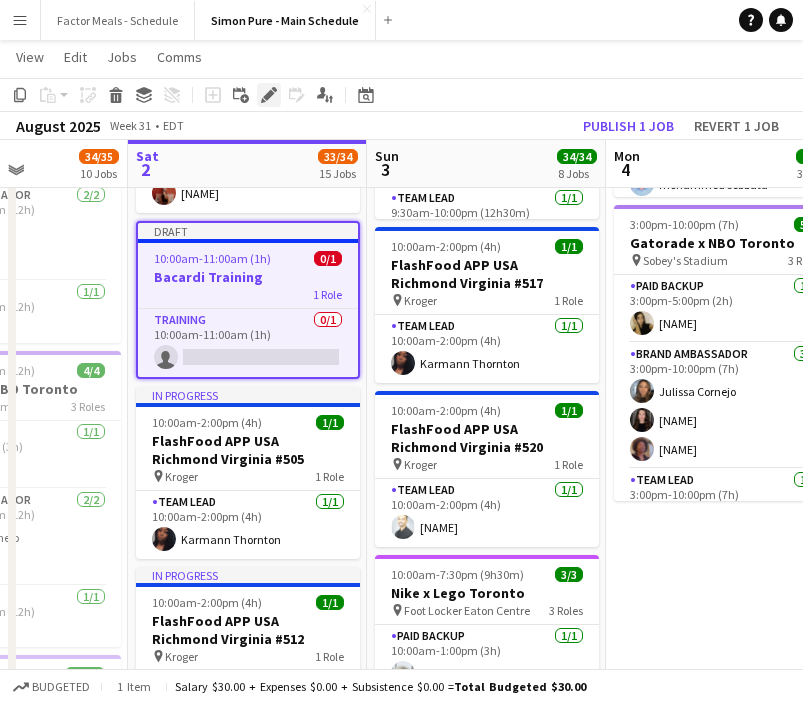 click on "Edit" 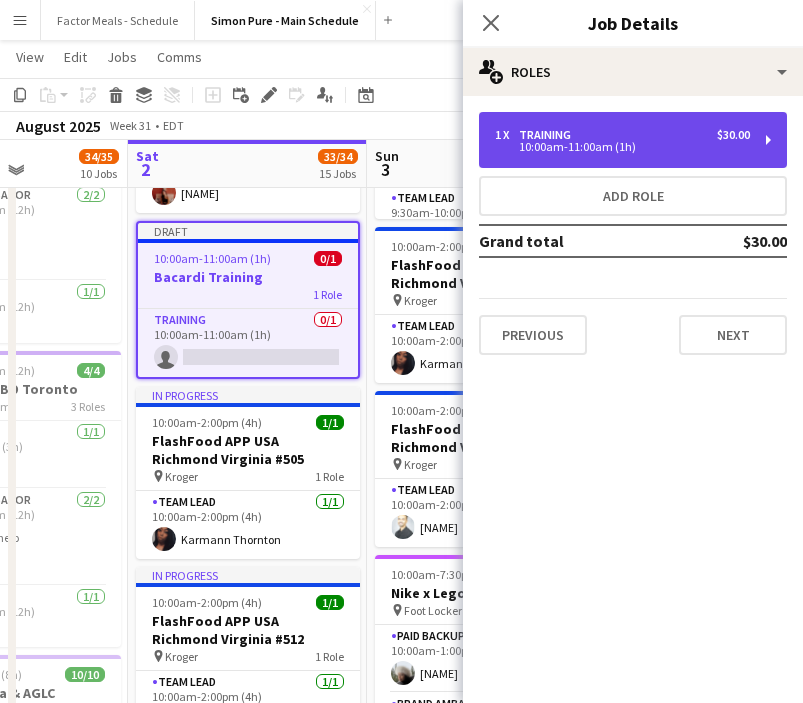 click on "10:00am-11:00am (1h)" at bounding box center [622, 147] 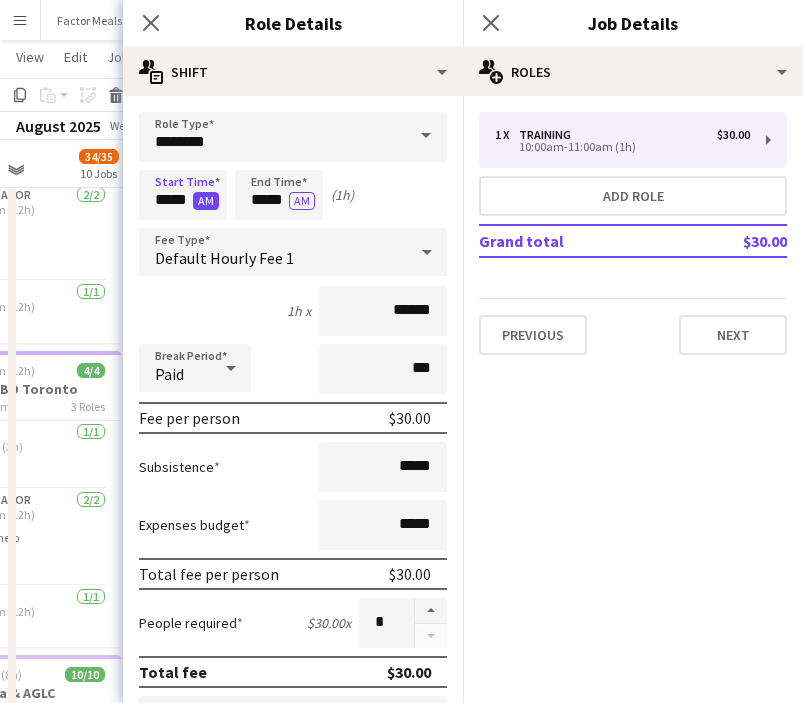 click on "AM" at bounding box center (206, 201) 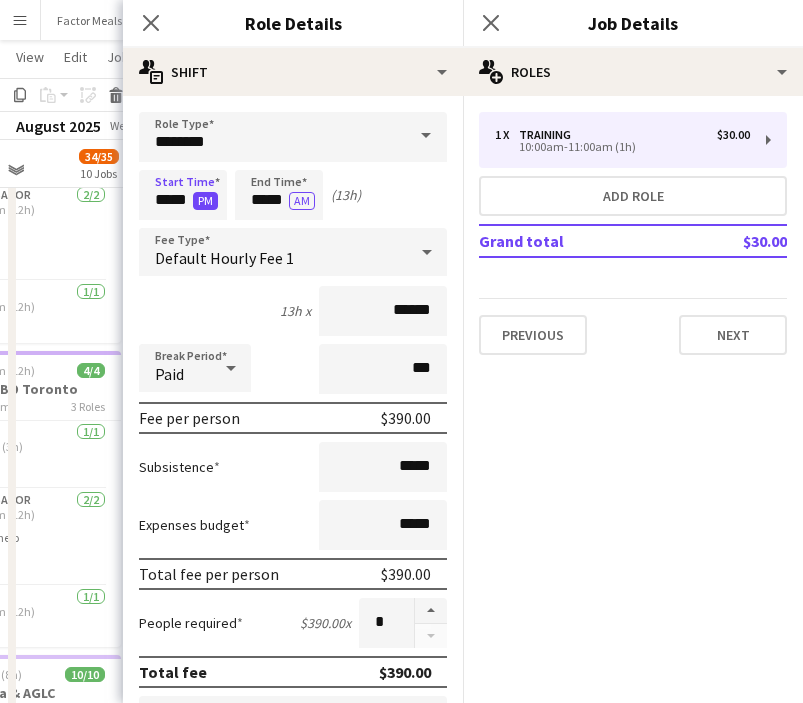 click on "PM" at bounding box center [205, 201] 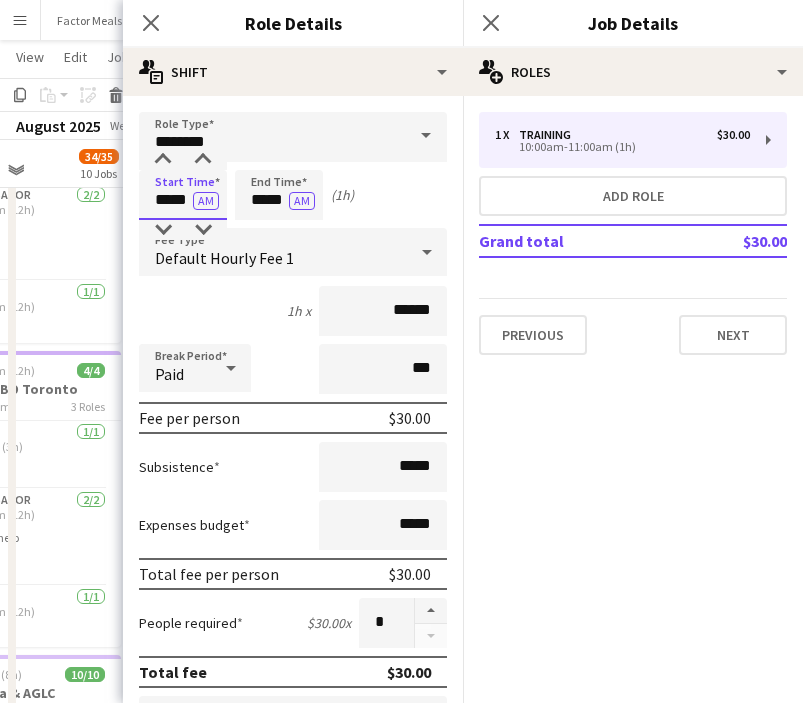 click on "*****" at bounding box center (183, 195) 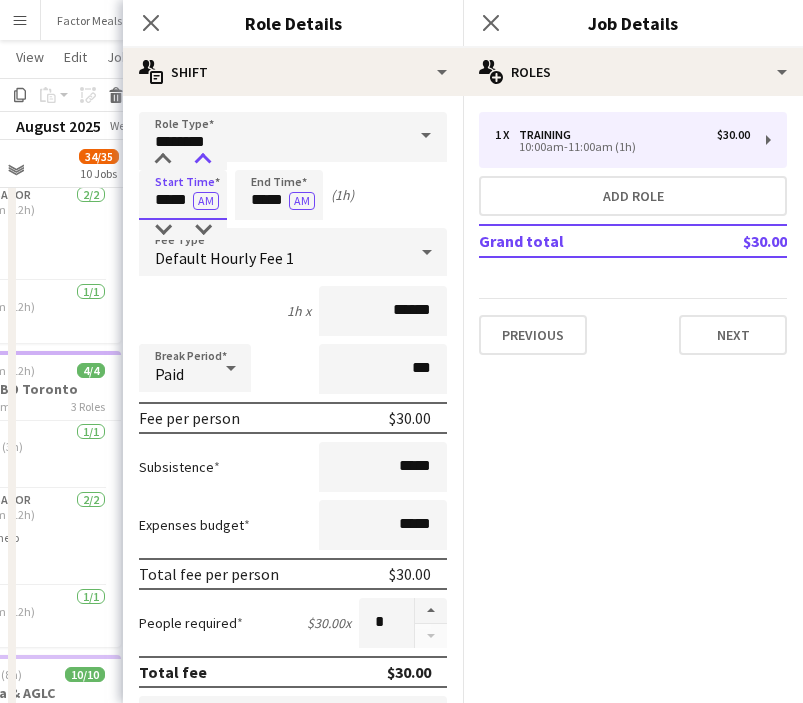 click at bounding box center (203, 160) 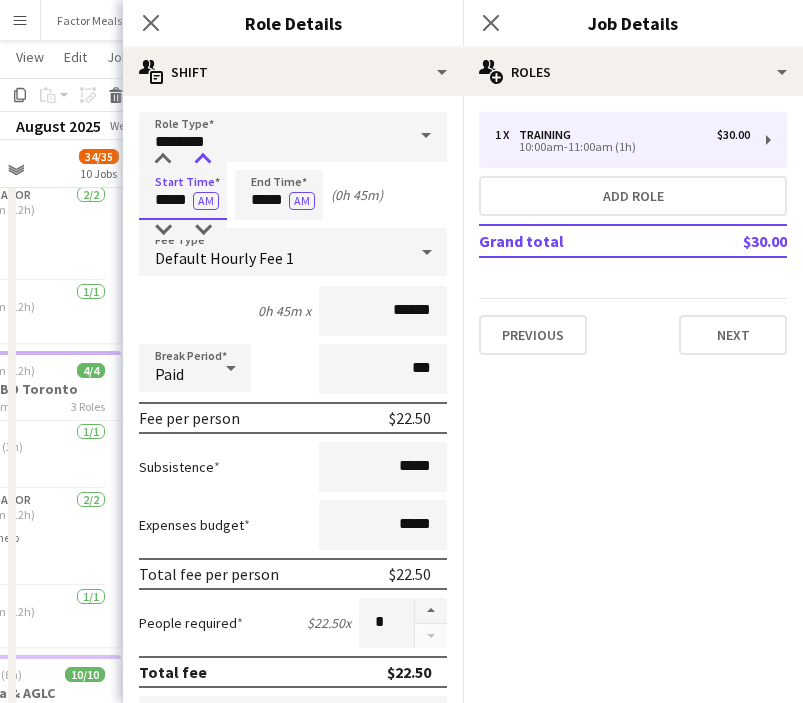 type on "*****" 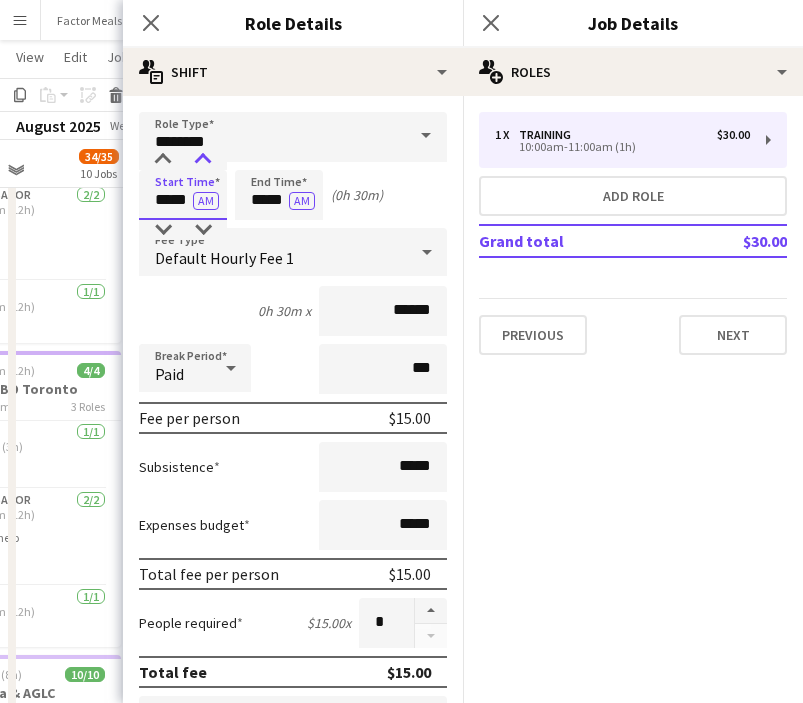 click at bounding box center [203, 160] 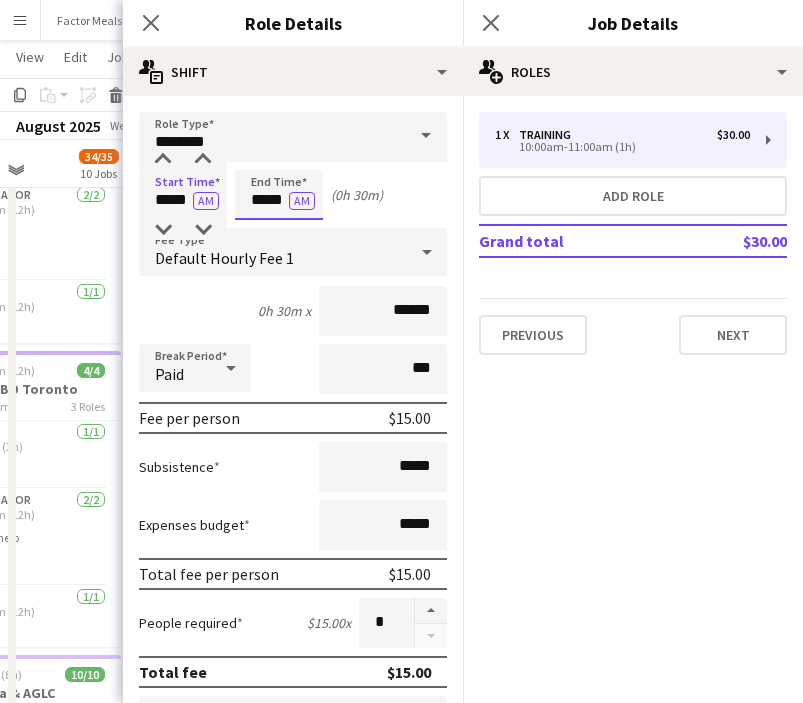 click on "*****" at bounding box center [279, 195] 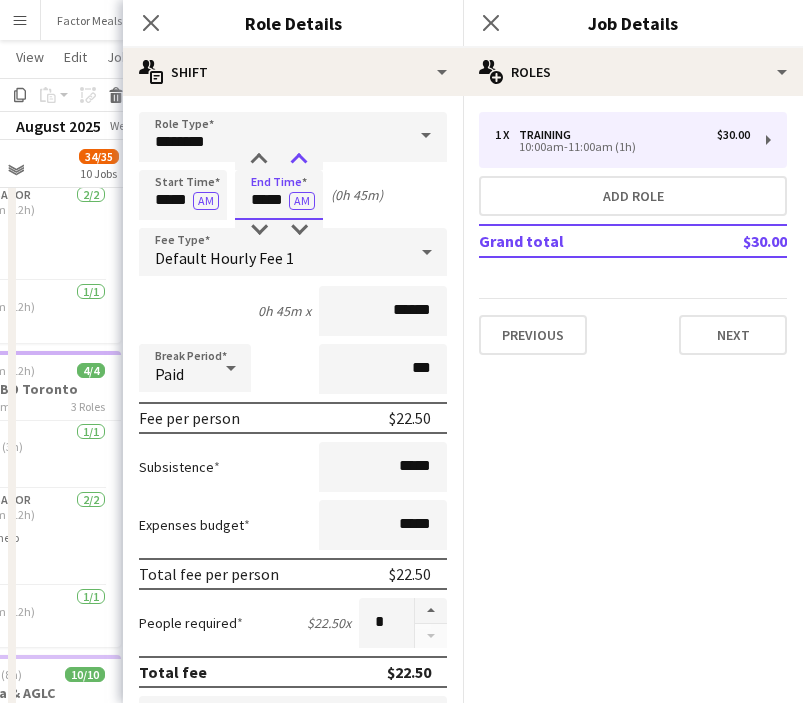 click at bounding box center [299, 160] 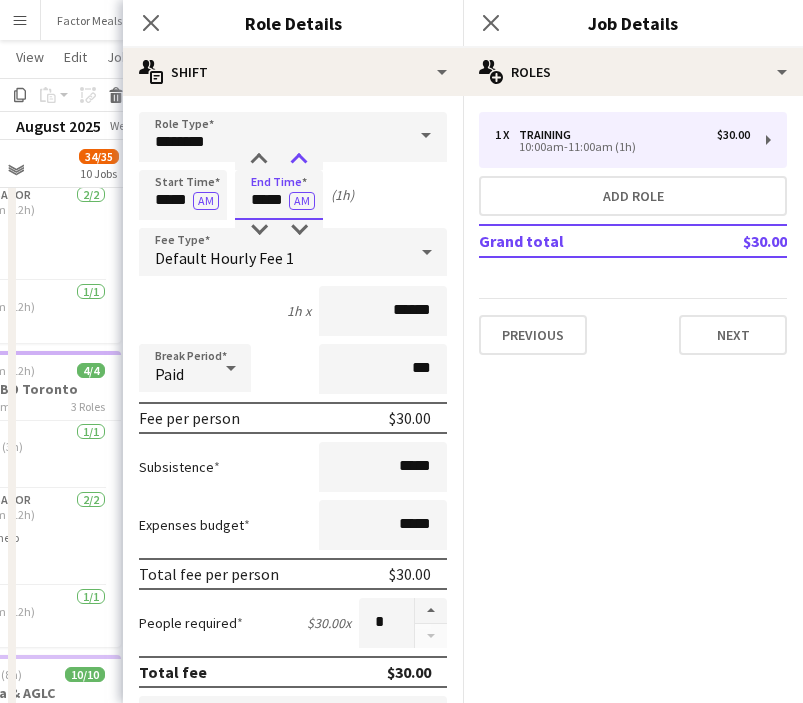 click at bounding box center [299, 160] 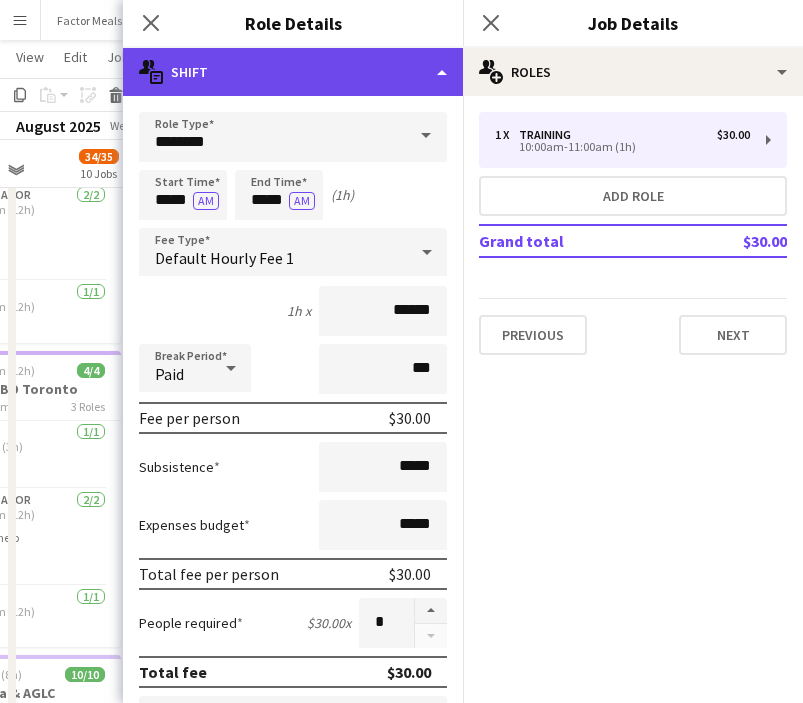 click on "multiple-actions-text
Shift" 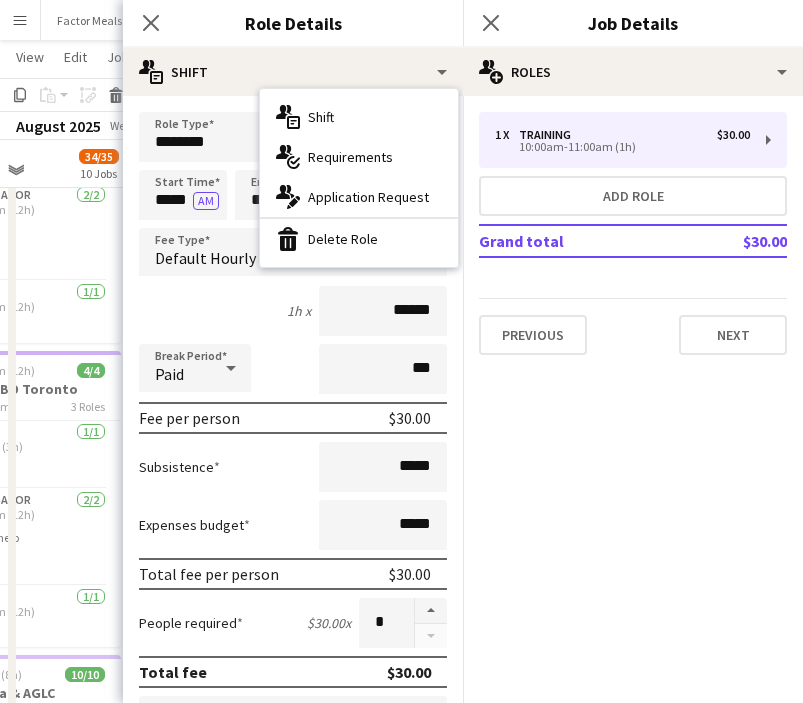 click on "1h x  ******" at bounding box center (293, 311) 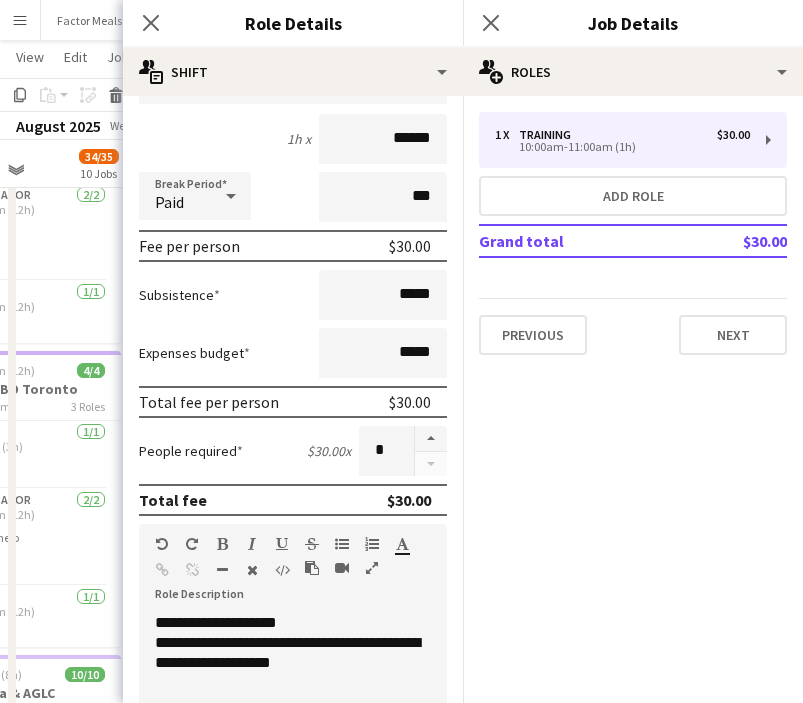 scroll, scrollTop: 186, scrollLeft: 0, axis: vertical 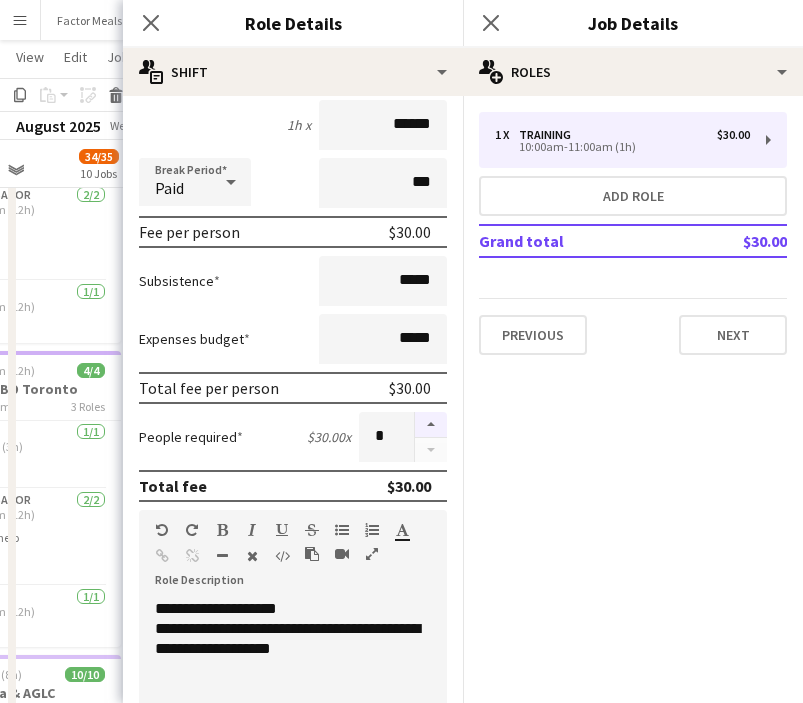 click at bounding box center (431, 425) 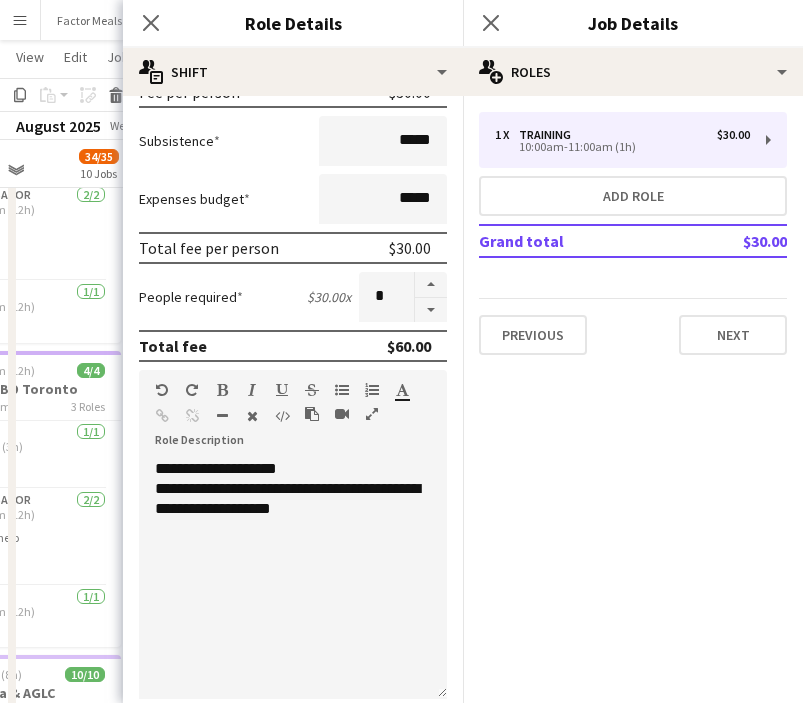 scroll, scrollTop: 0, scrollLeft: 0, axis: both 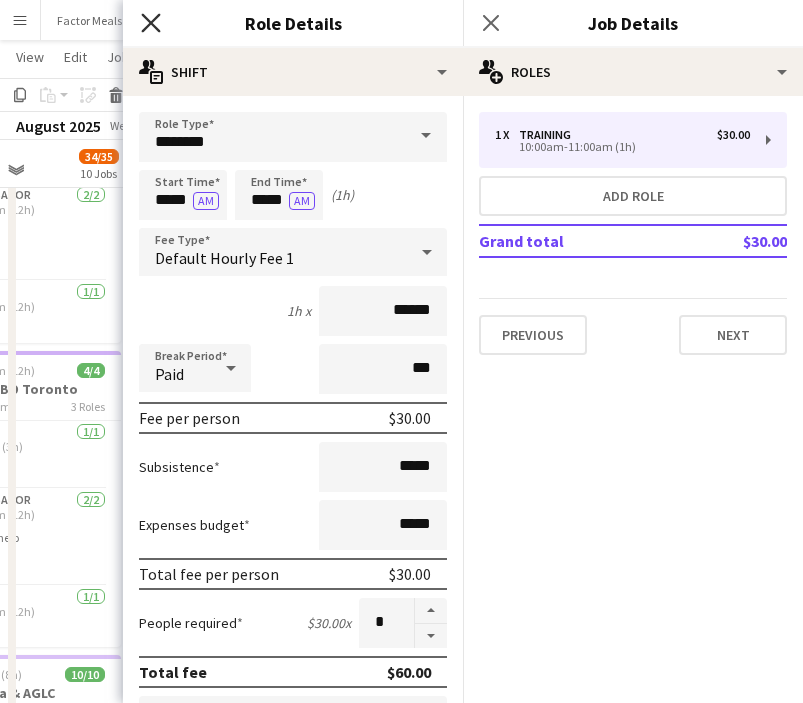click on "Close pop-in" 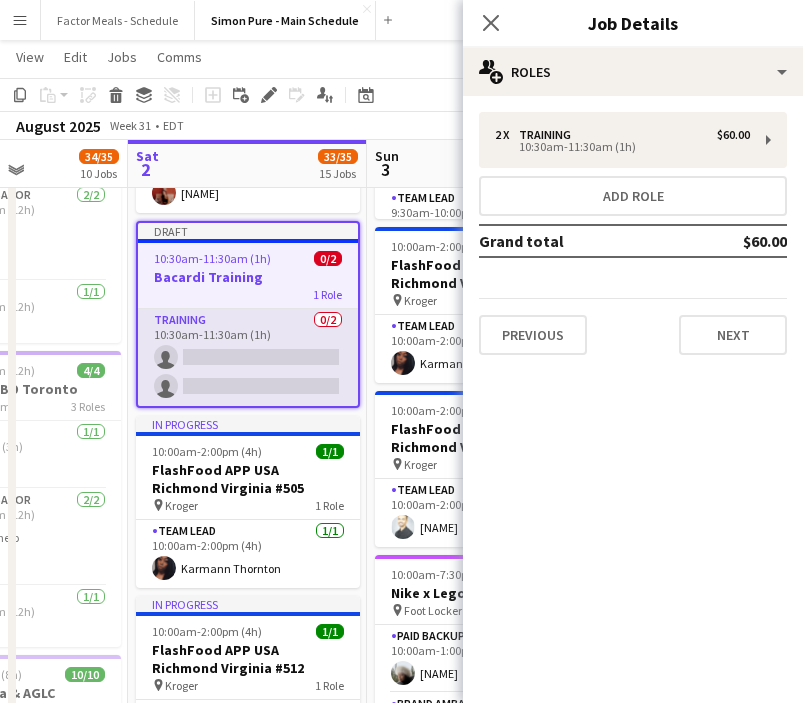 click on "Training   0/2   10:30am-11:30am (1h)
single-neutral-actions
single-neutral-actions" at bounding box center [248, 357] 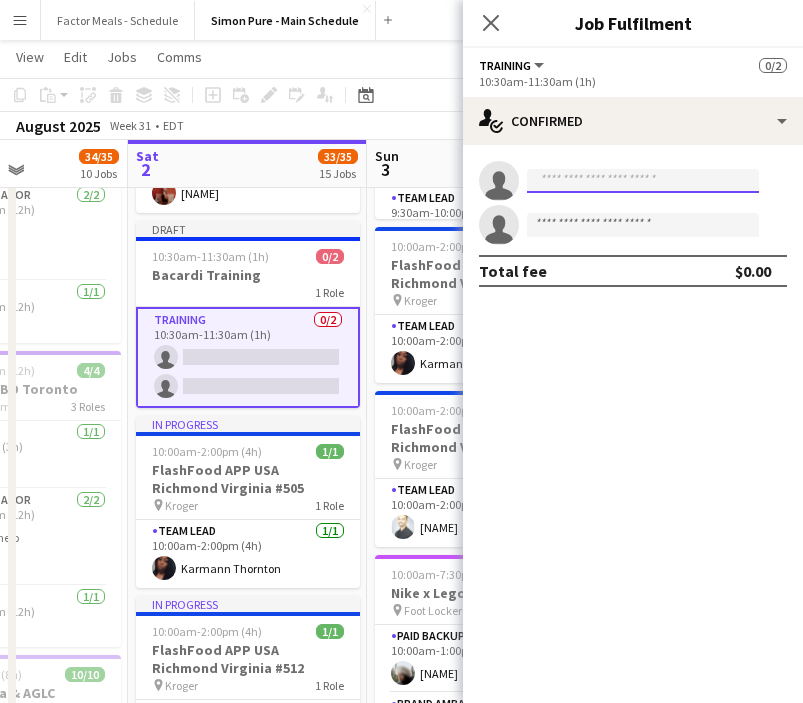 click at bounding box center [643, 181] 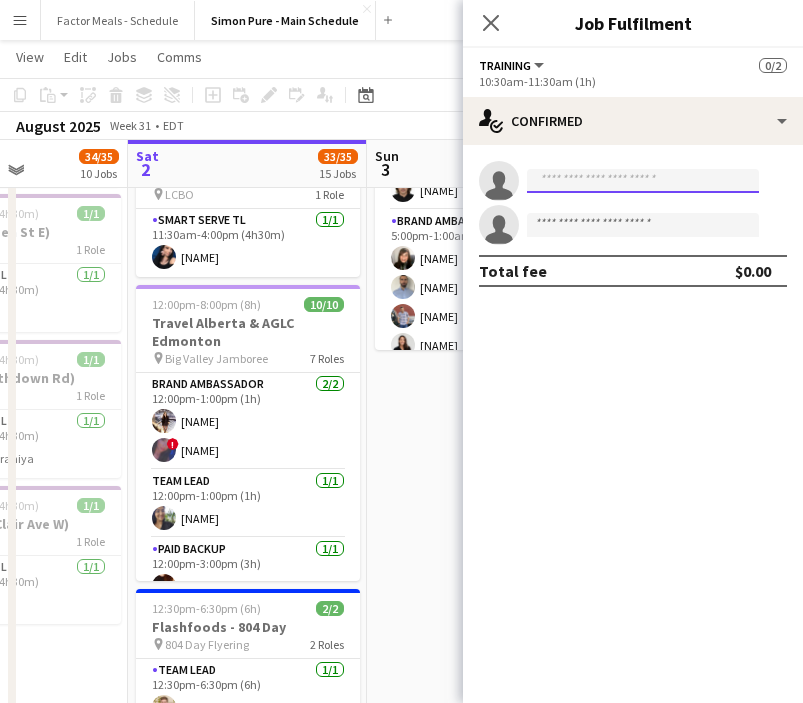 scroll, scrollTop: 1815, scrollLeft: 0, axis: vertical 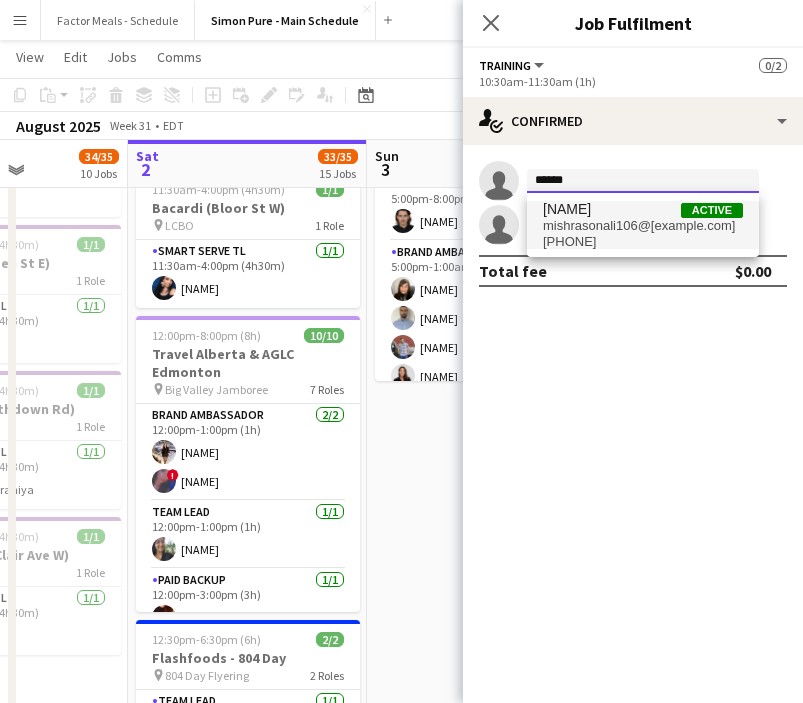 type on "******" 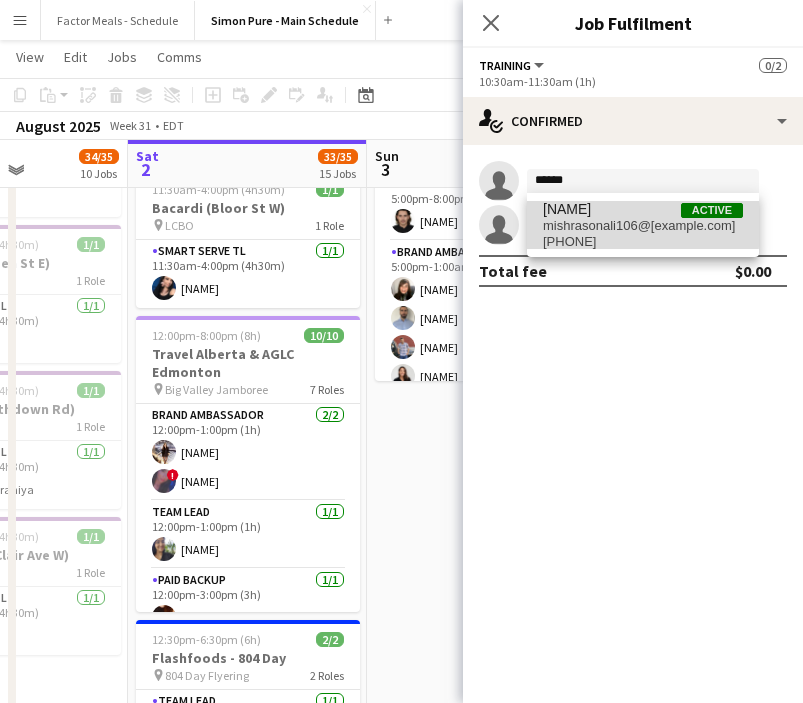click on "mishrasonali106@[example.com]" at bounding box center (643, 226) 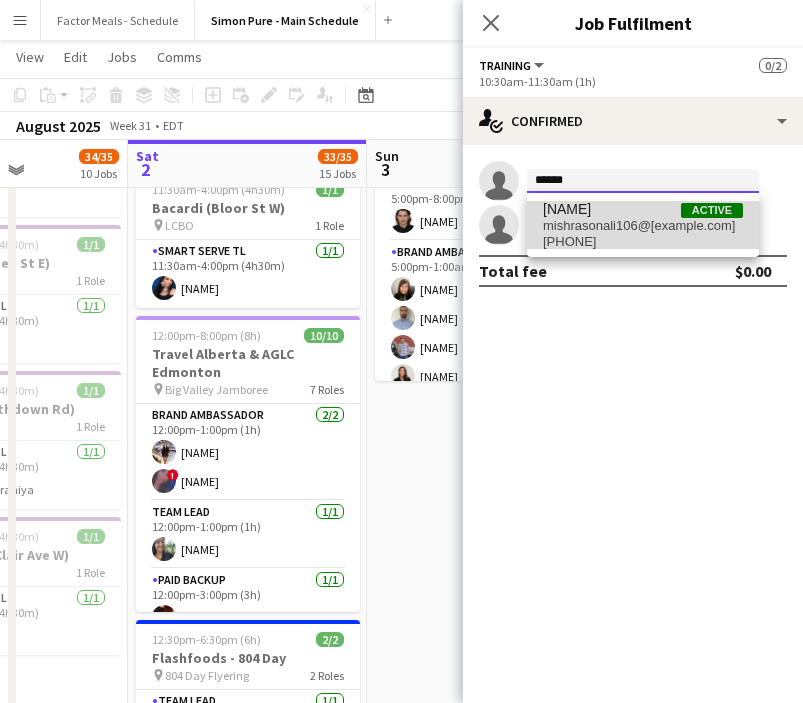 type 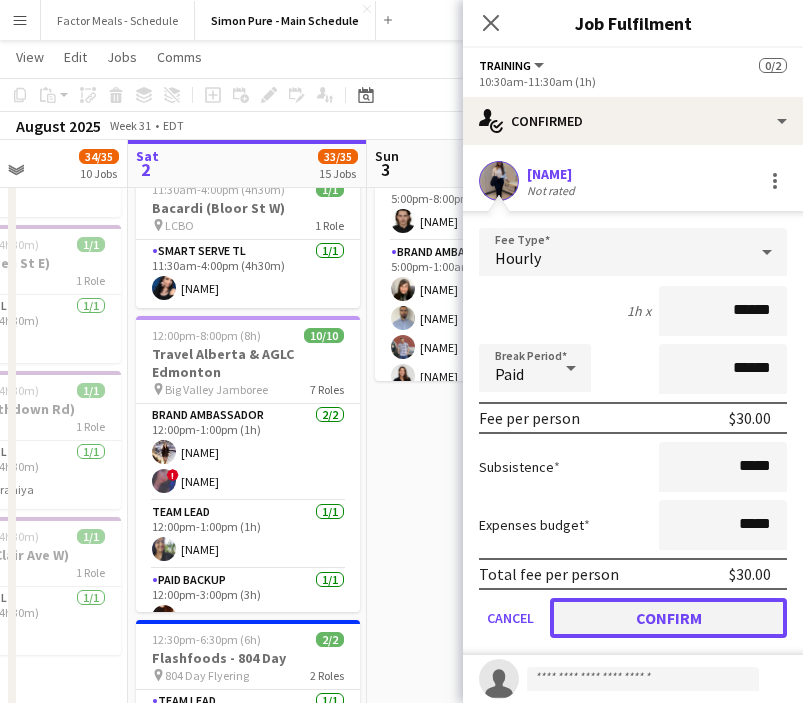 click on "Confirm" at bounding box center [668, 618] 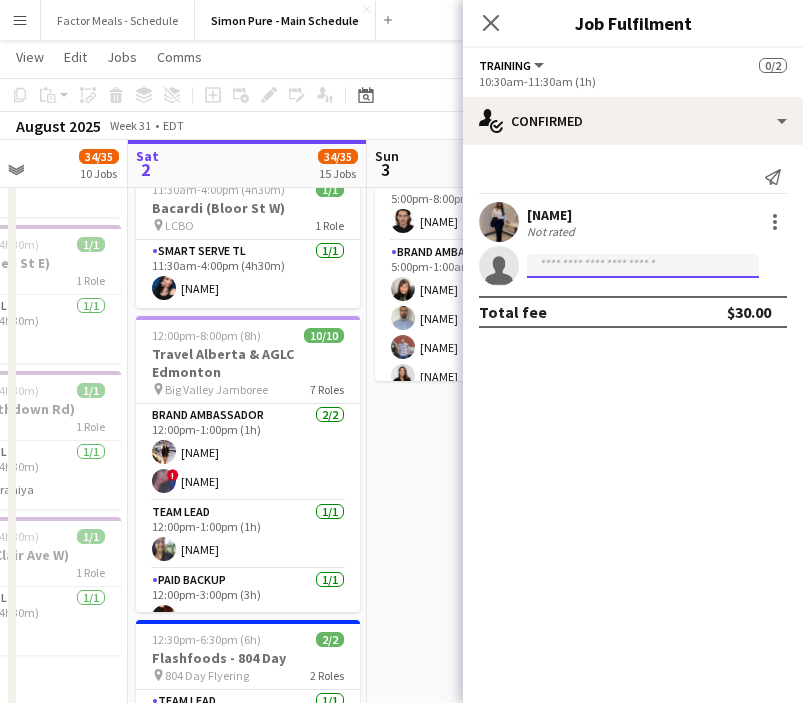 click 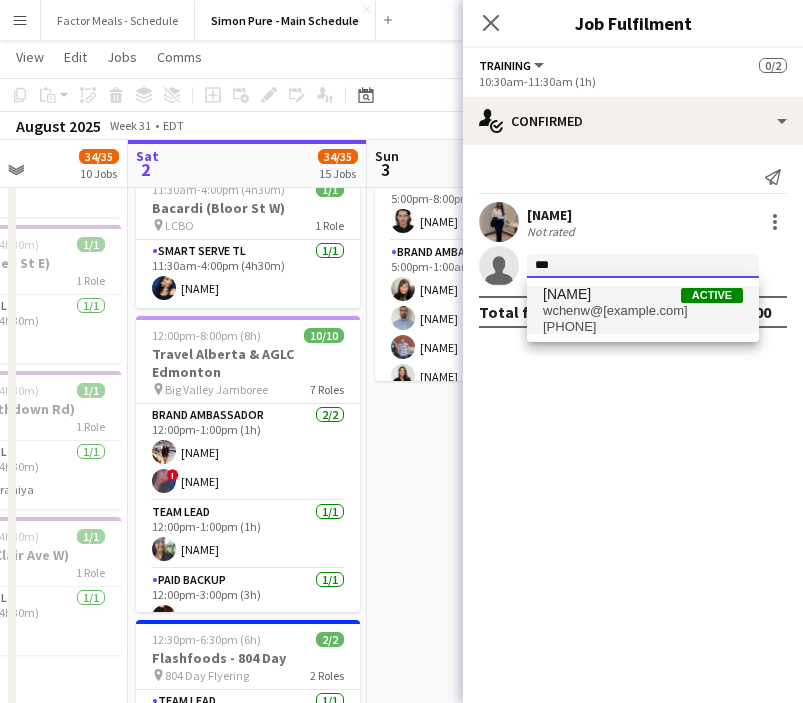 type on "***" 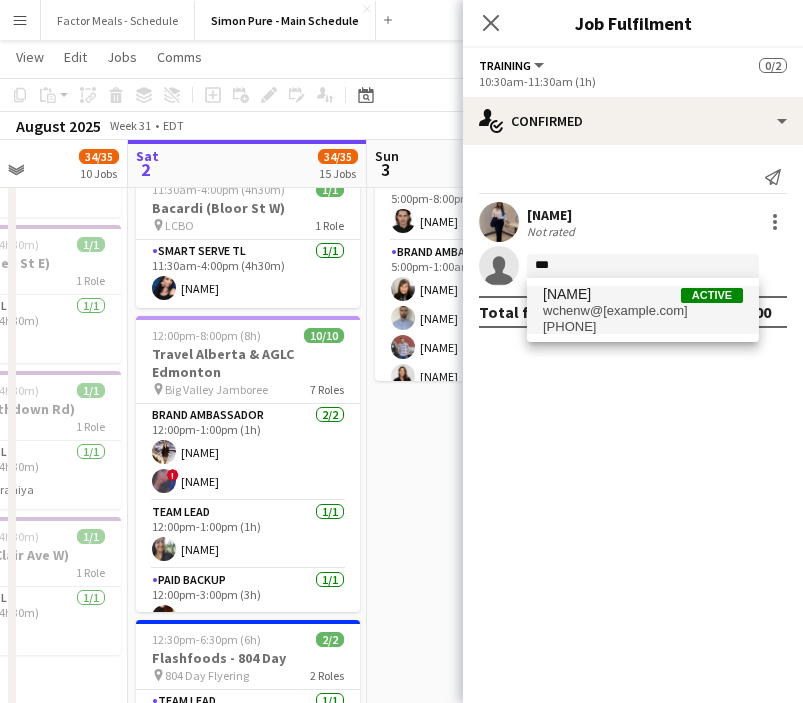 click on "wchenw@[example.com]" at bounding box center (643, 311) 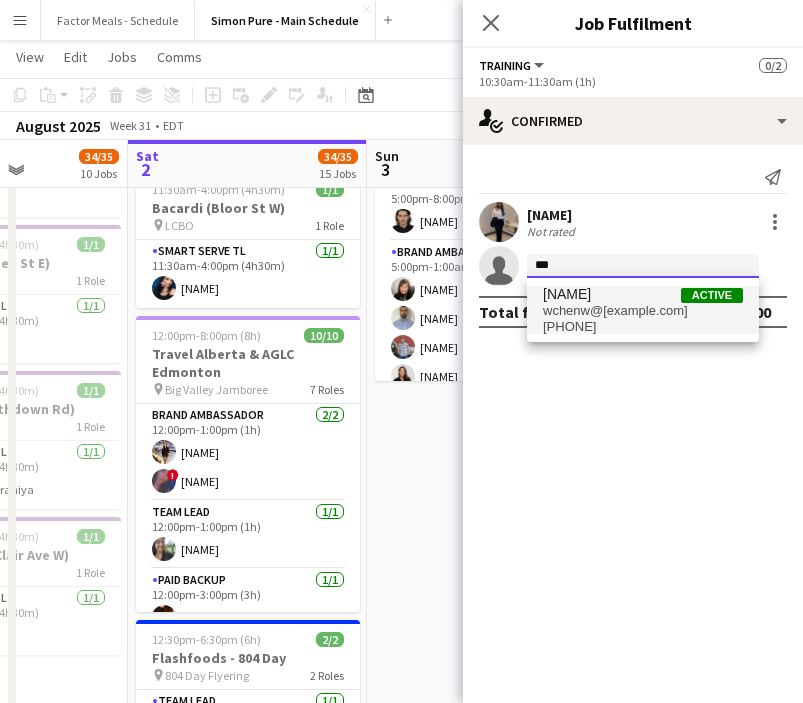 type 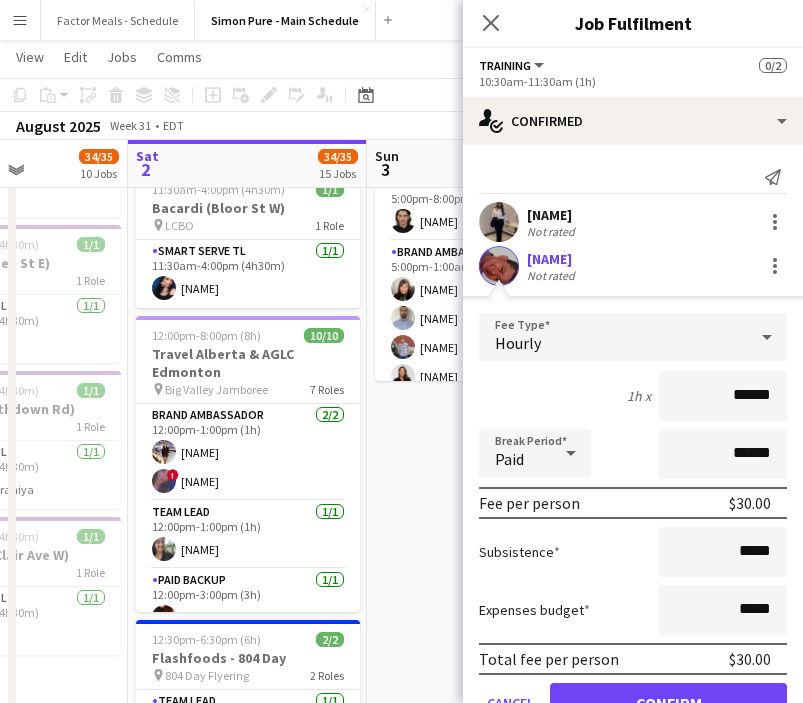 scroll, scrollTop: 95, scrollLeft: 0, axis: vertical 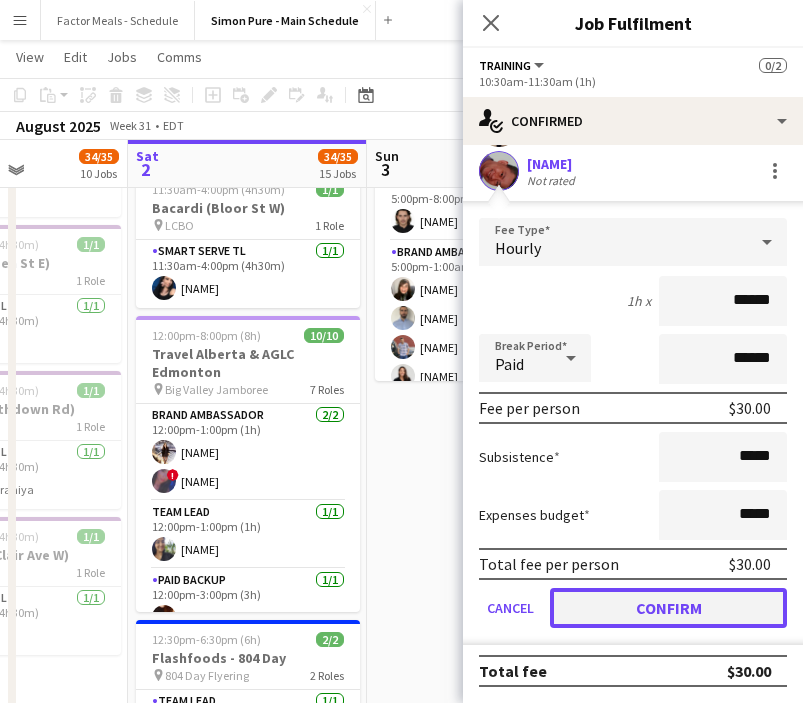 click on "Confirm" at bounding box center (668, 608) 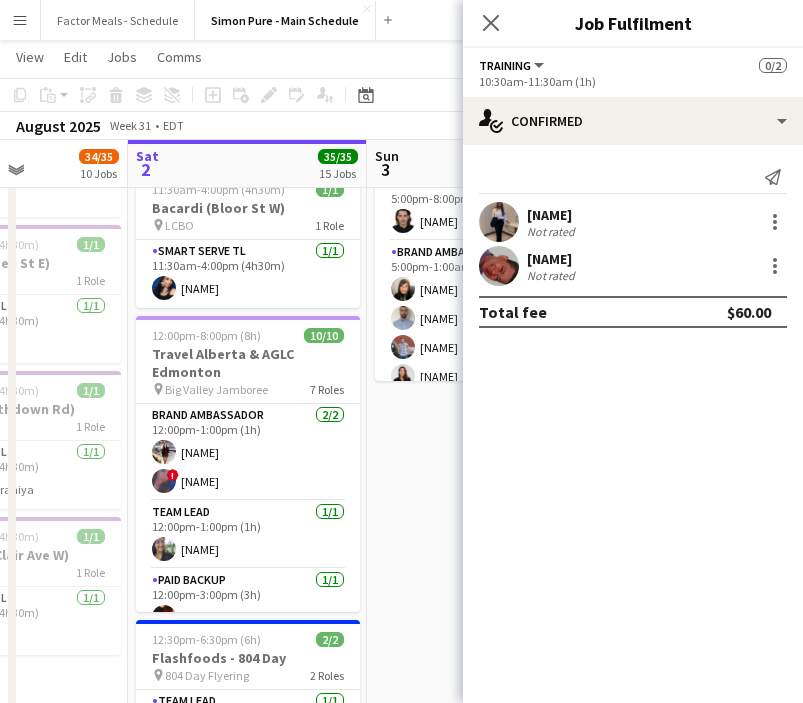 scroll, scrollTop: 0, scrollLeft: 0, axis: both 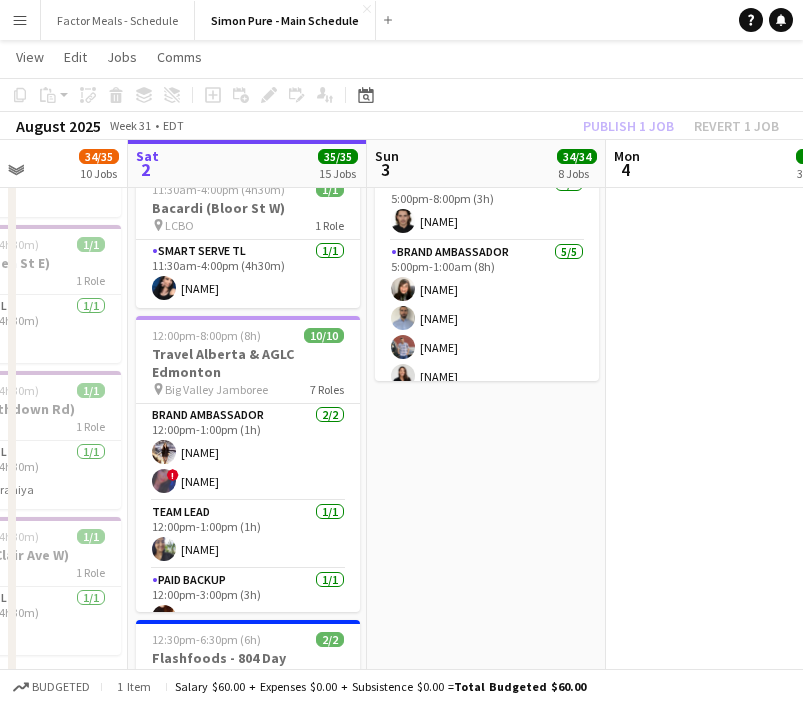 click on "9:30am-10:00pm (12h30m)    4/4   Gatorade x NBO [CITY]
pin
IGA Stadium   3 Roles   Paid Backup   1/1   9:30am-12:30pm (3h)
[NAME]  Brand Ambassador    2/2   9:30am-10:00pm (12h30m)
[NAME] [NAME]  Team Lead   1/1   9:30am-10:00pm (12h30m)
[NAME]     9:30am-10:00pm (12h30m)    5/5   Gatorade x NBO [CITY]
pin
Sobey's Stadium   3 Roles   Paid Backup   1/1   9:30am-12:30pm (3h)
[NAME]  Brand Ambassador    3/3   9:30am-10:00pm (12h30m)
[NAME] [NAME] [NAME]  Team Lead   1/1   9:30am-10:00pm (12h30m)
[NAME]     10:00am-2:00pm (4h)    1/1   FlashFood APP USA [CITY] [STATE] #517
pin
Kroger   1 Role   Team Lead   1/1   10:00am-2:00pm (4h)
[NAME]     10:00am-2:00pm (4h)    1/1   FlashFood APP USA [CITY] [STATE] #520
pin
Kroger   1 Role   Team Lead   1/1" at bounding box center (486, -15) 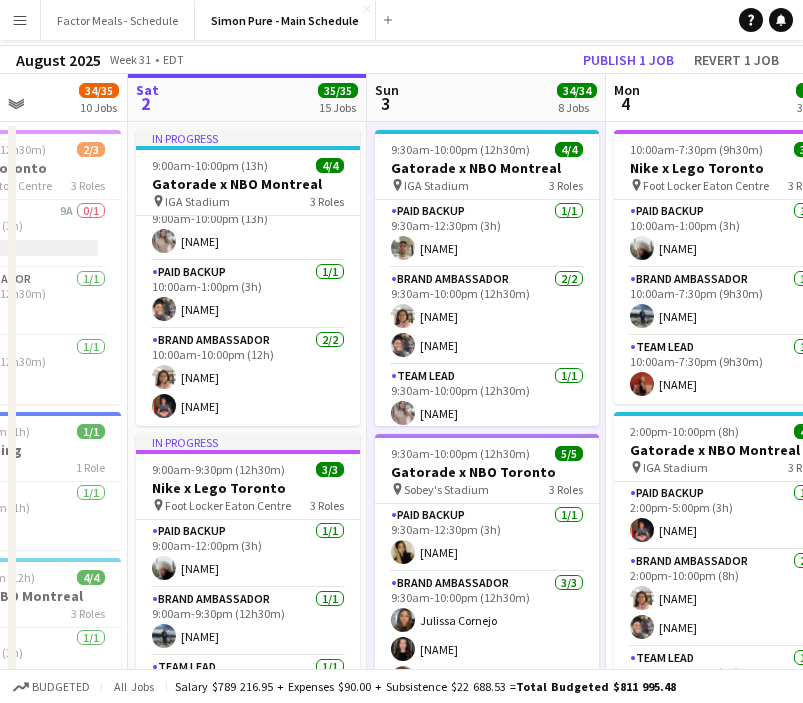 scroll, scrollTop: 0, scrollLeft: 0, axis: both 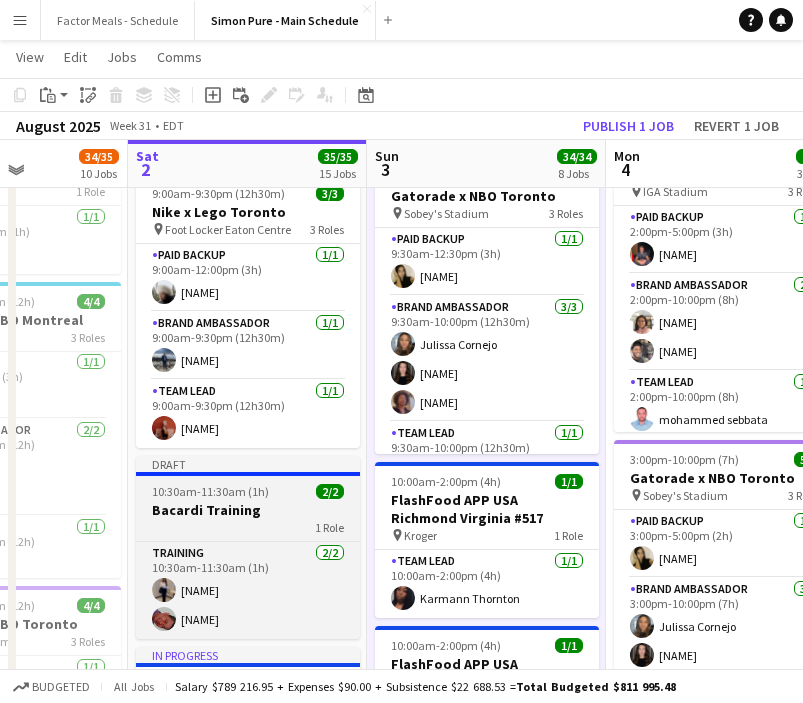 click on "1 Role" at bounding box center (248, 527) 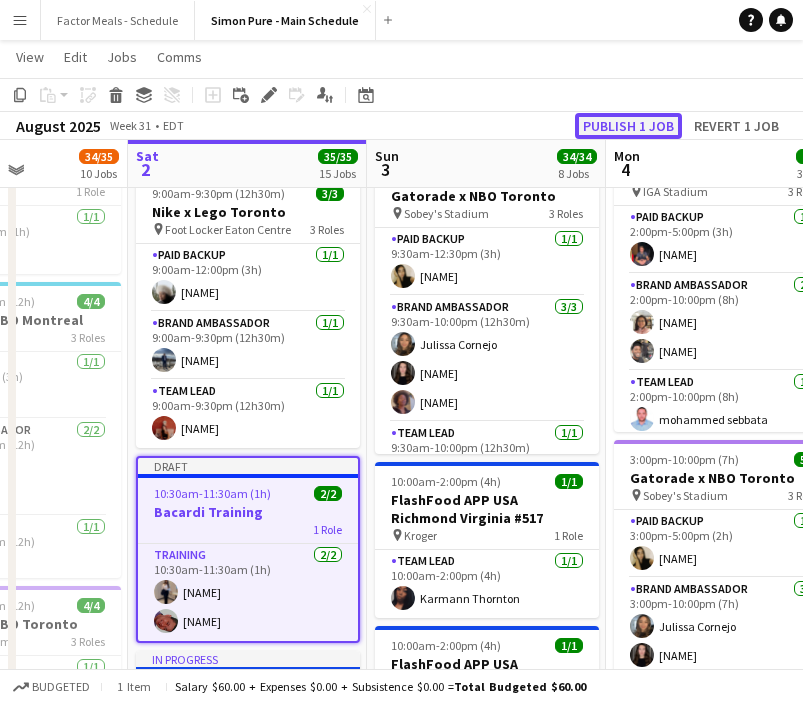 click on "Publish 1 job" 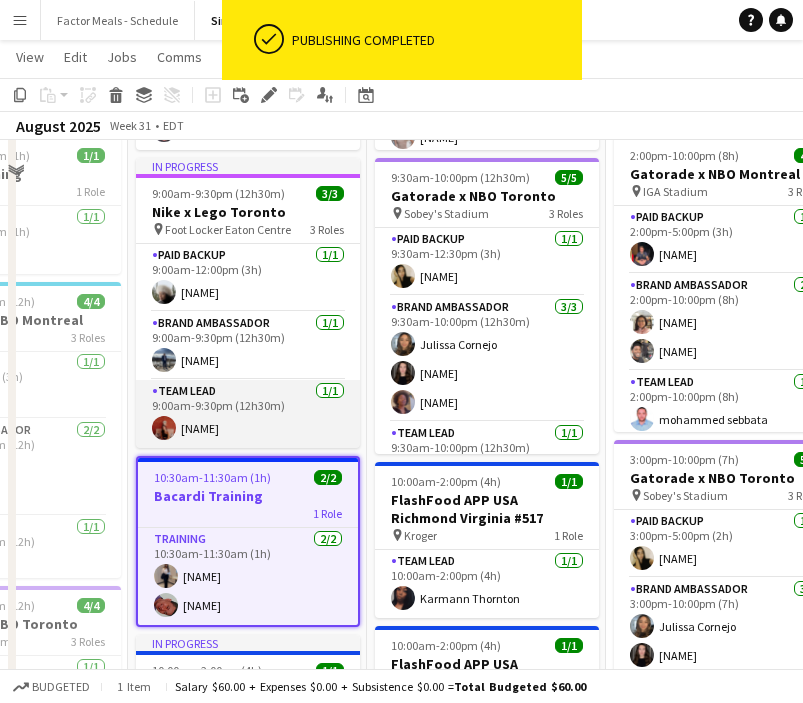 scroll, scrollTop: 0, scrollLeft: 0, axis: both 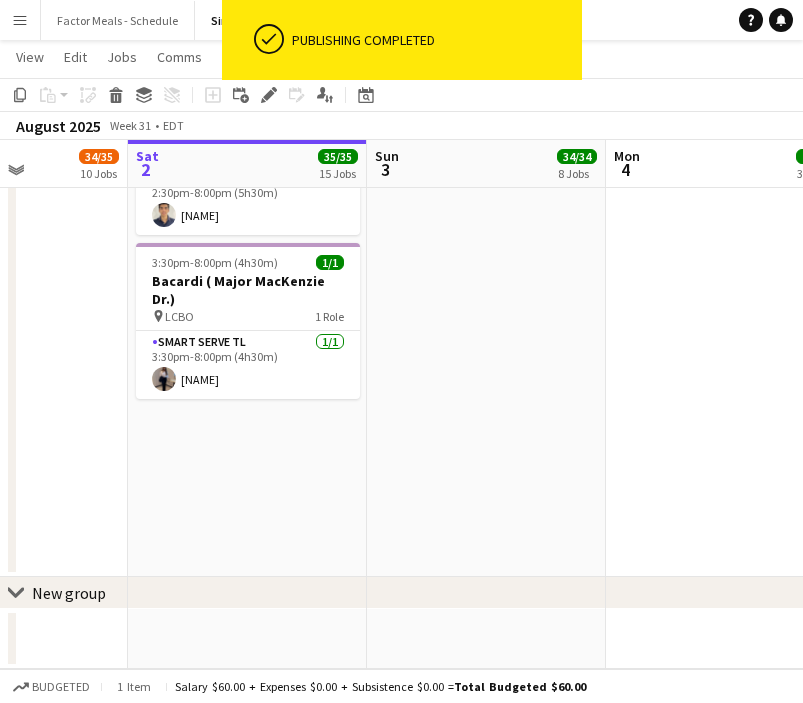 click on "In progress   9:00am-10:00pm (13h)    4/4   Gatorade x NBO [CITY]
pin
IGA Stadium   3 Roles   Team Lead   1/1   9:00am-10:00pm (13h)
[NAME]  Paid Backup   1/1   10:00am-1:00pm (3h)
[NAME]  Brand Ambassador    2/2   10:00am-10:00pm (12h)
[NAME] [NAME]  In progress   9:00am-9:30pm (12h30m)    3/3   Nike x Lego [CITY]
pin
Foot Locker Eaton Centre   3 Roles   Paid Backup   1/1   9:00am-12:00pm (3h)
[NAME]  Brand Ambassador    1/1   9:00am-9:30pm (12h30m)
[NAME]  Team Lead   1/1   9:00am-9:30pm (12h30m)
[NAME]     10:30am-11:30am (1h)    2/2   Bacardi Training    1 Role   Training   2/2   10:30am-11:30am (1h)
[NAME] [NAME]  In progress   10:00am-2:00pm (4h)    1/1   FlashFood APP USA [CITY] [STATE] #505
pin
Kroger   1 Role   Team Lead   1/1   10:00am-2:00pm (4h)
[NAME]  In progress   1/1" at bounding box center [247, -1014] 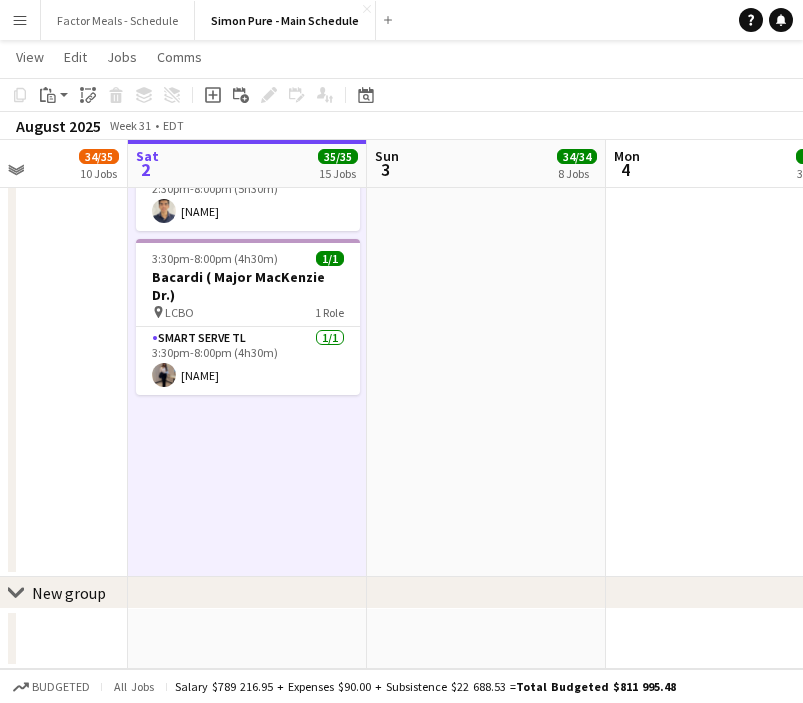 click on "9:30am-10:00pm (12h30m)    4/4   Gatorade x NBO [CITY]
pin
IGA Stadium   3 Roles   Paid Backup   1/1   9:30am-12:30pm (3h)
[NAME]  Brand Ambassador    2/2   9:30am-10:00pm (12h30m)
[NAME] [NAME]  Team Lead   1/1   9:30am-10:00pm (12h30m)
[NAME]     9:30am-10:00pm (12h30m)    5/5   Gatorade x NBO [CITY]
pin
Sobey's Stadium   3 Roles   Paid Backup   1/1   9:30am-12:30pm (3h)
[NAME]  Brand Ambassador    3/3   9:30am-10:00pm (12h30m)
[NAME] [NAME] [NAME]  Team Lead   1/1   9:30am-10:00pm (12h30m)
[NAME]     10:00am-2:00pm (4h)    1/1   FlashFood APP USA [CITY] [STATE] #517
pin
Kroger   1 Role   Team Lead   1/1   10:00am-2:00pm (4h)
[NAME]     10:00am-2:00pm (4h)    1/1   FlashFood APP USA [CITY] [STATE] #520
pin
Kroger   1 Role   Team Lead   1/1" at bounding box center (486, -1014) 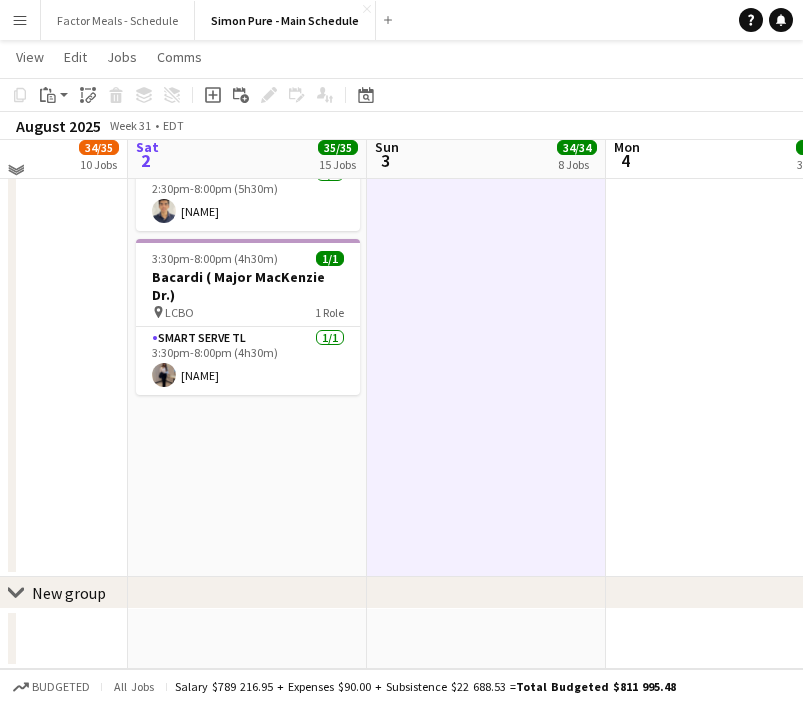 scroll, scrollTop: 2547, scrollLeft: 0, axis: vertical 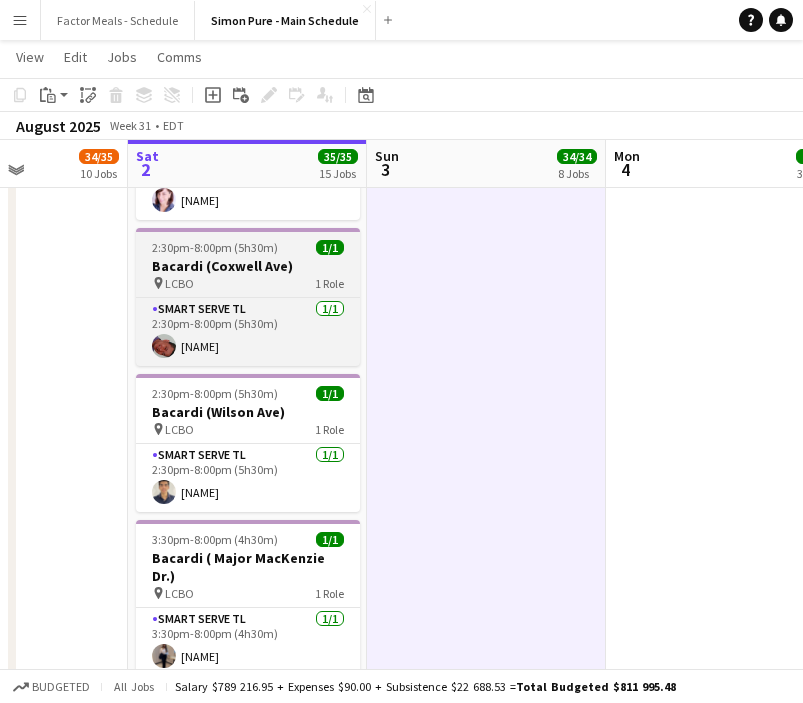 click on "Bacardi (Coxwell Ave)" at bounding box center (248, 266) 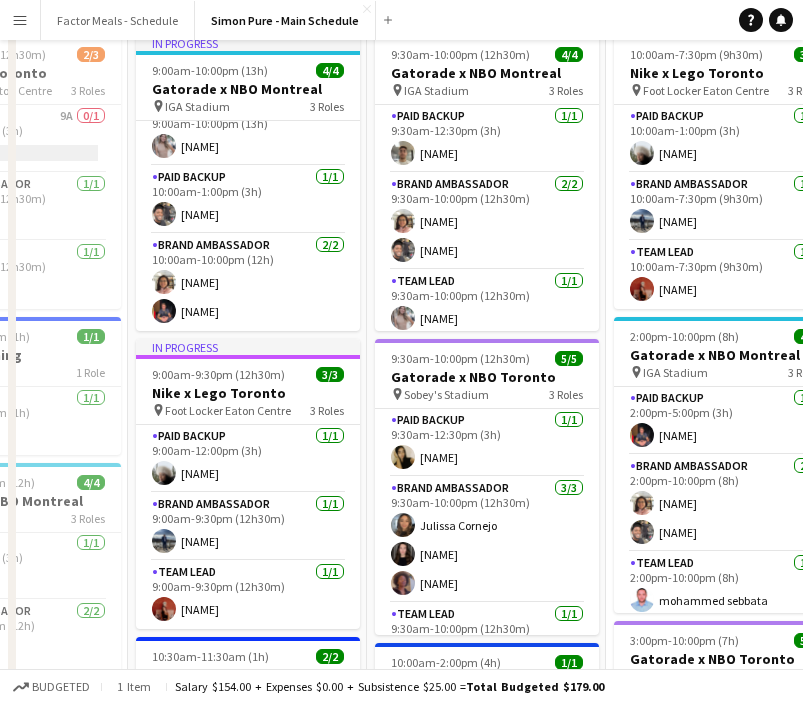 scroll, scrollTop: 0, scrollLeft: 0, axis: both 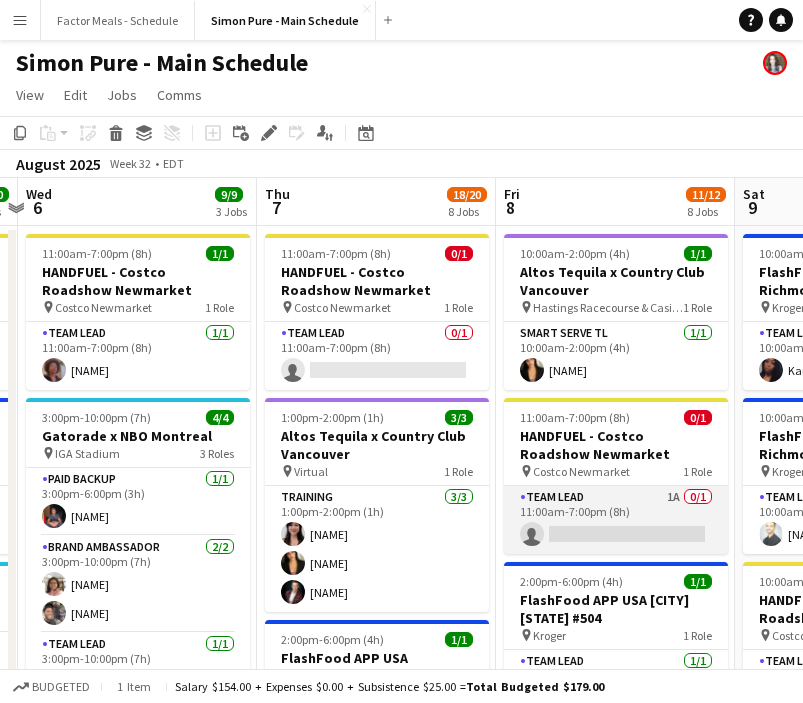 click on "Team Lead   1A   0/1   11:00am-7:00pm (8h)
single-neutral-actions" at bounding box center [616, 520] 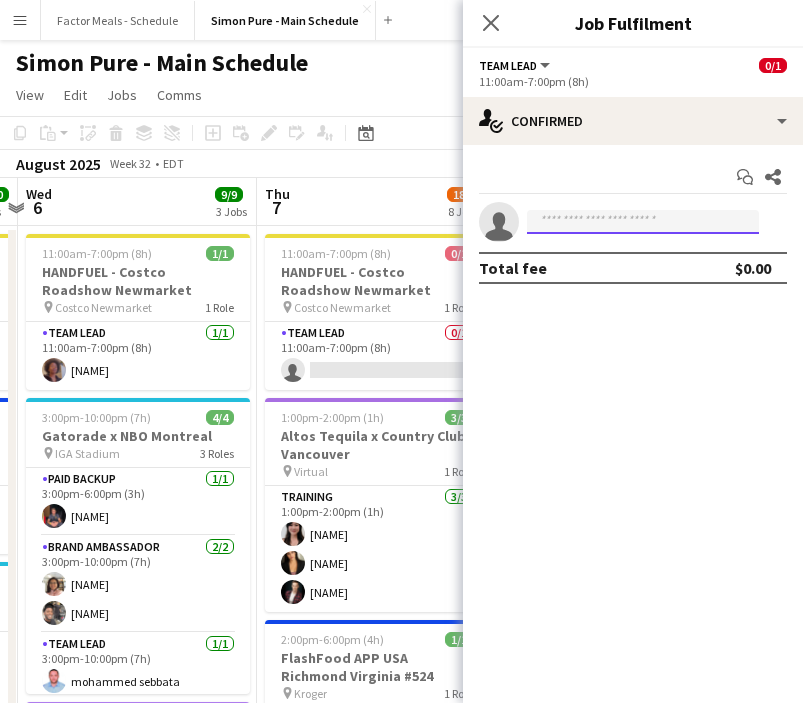 click at bounding box center [643, 222] 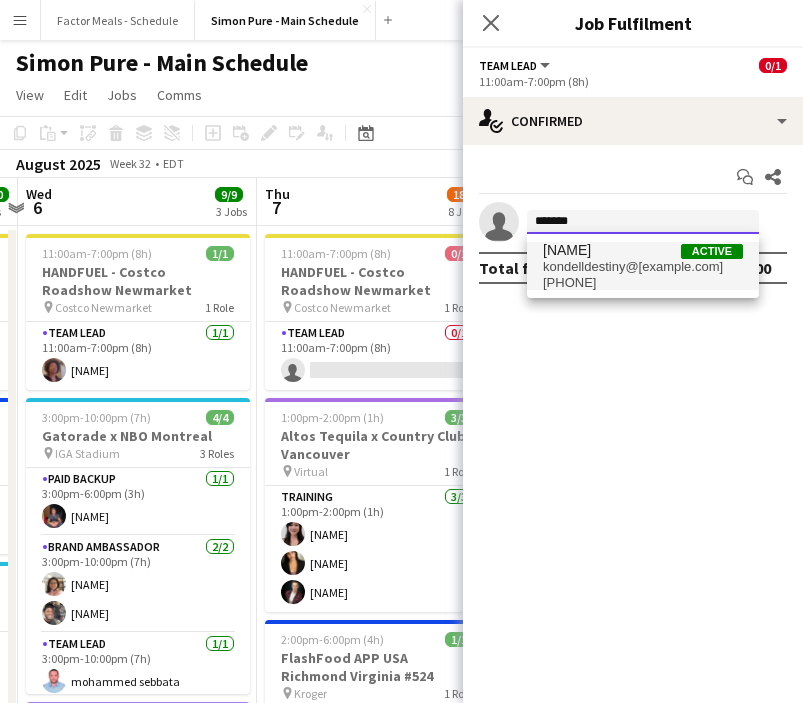 type on "*******" 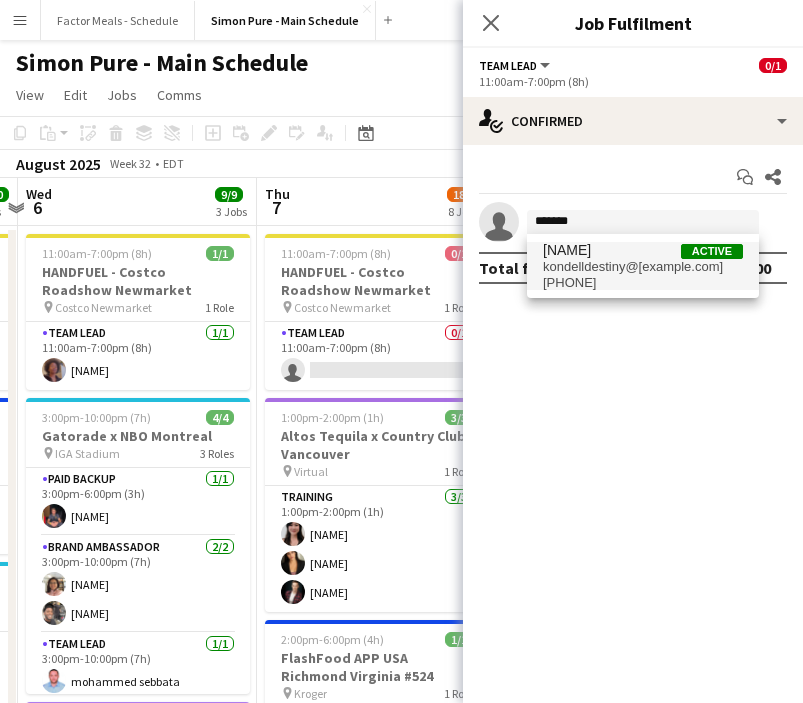 click on "[PHONE]" at bounding box center [643, 283] 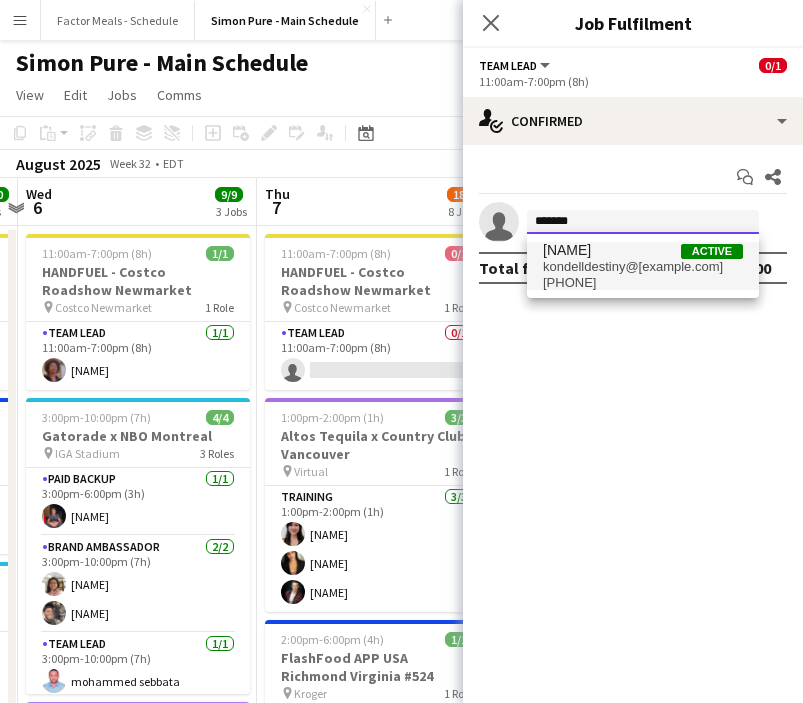 type 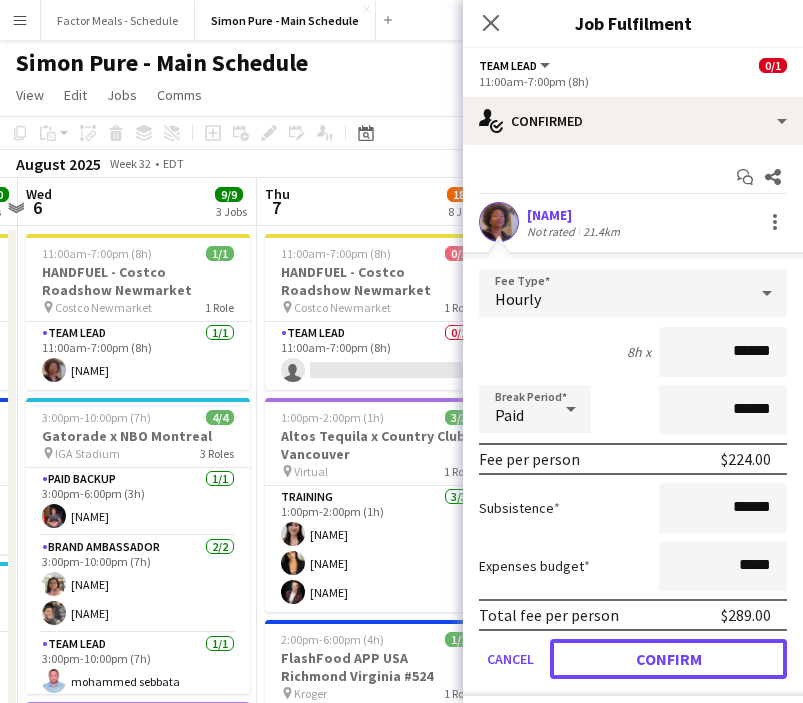 click on "Confirm" at bounding box center [668, 659] 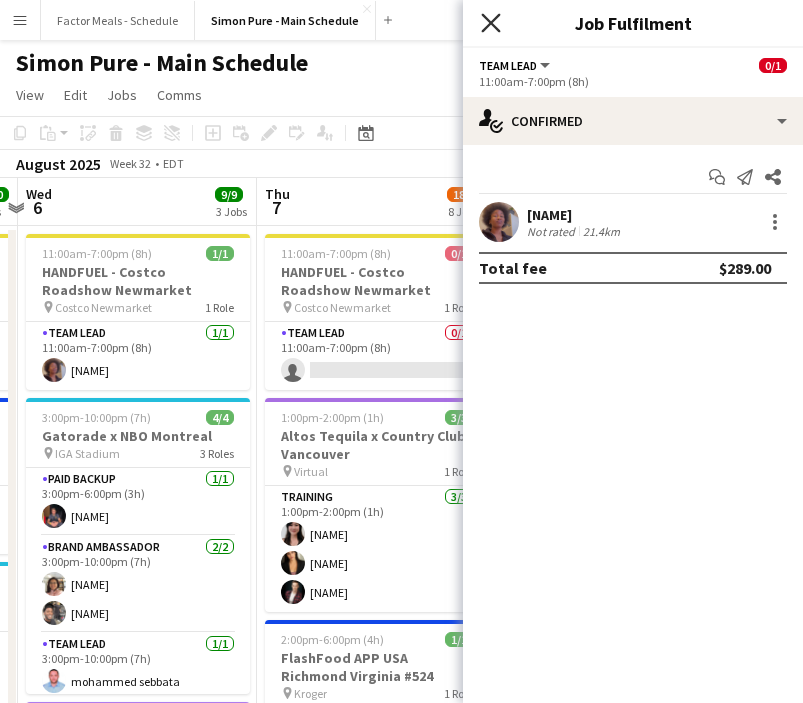 click on "Close pop-in" 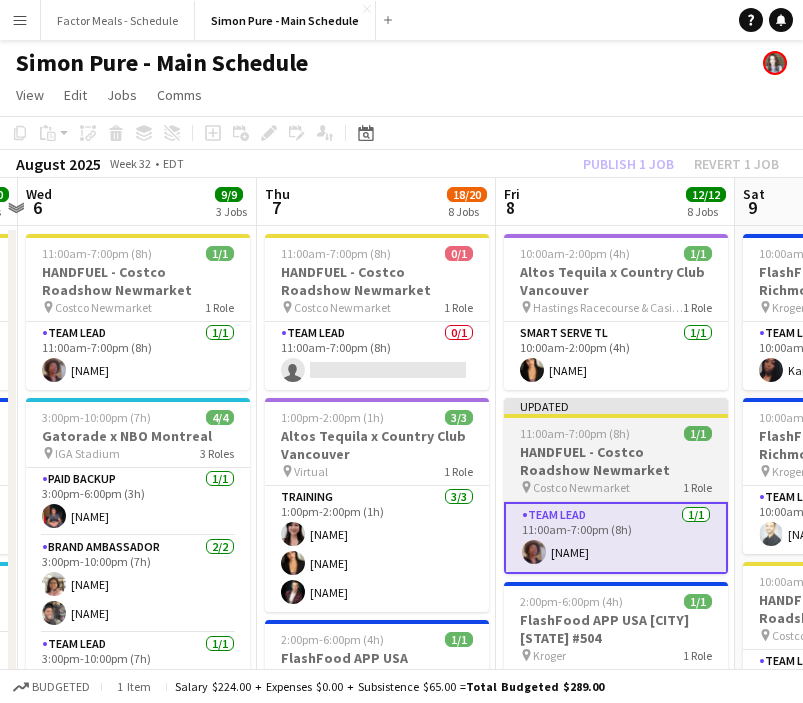 click at bounding box center (616, 416) 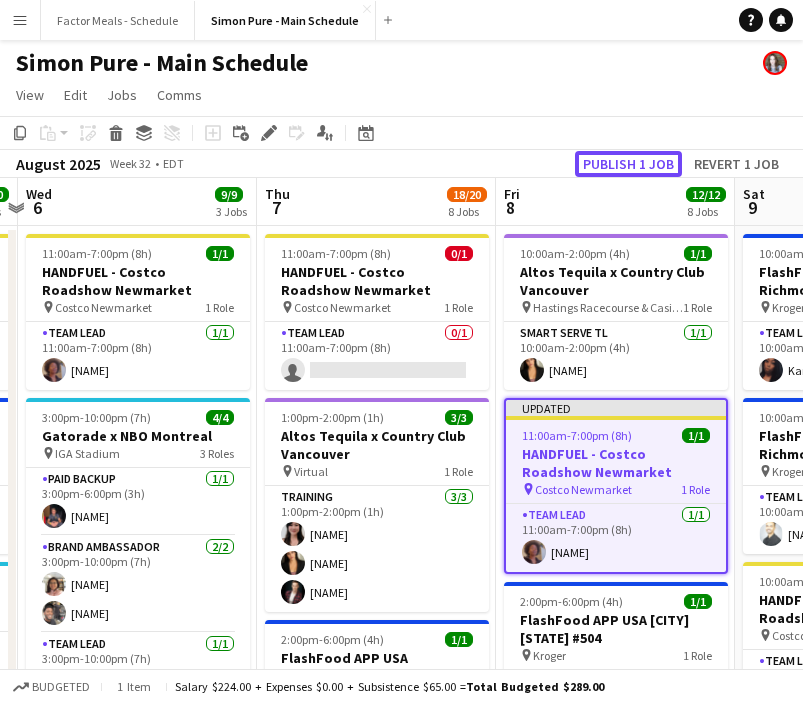 click on "Publish 1 job" 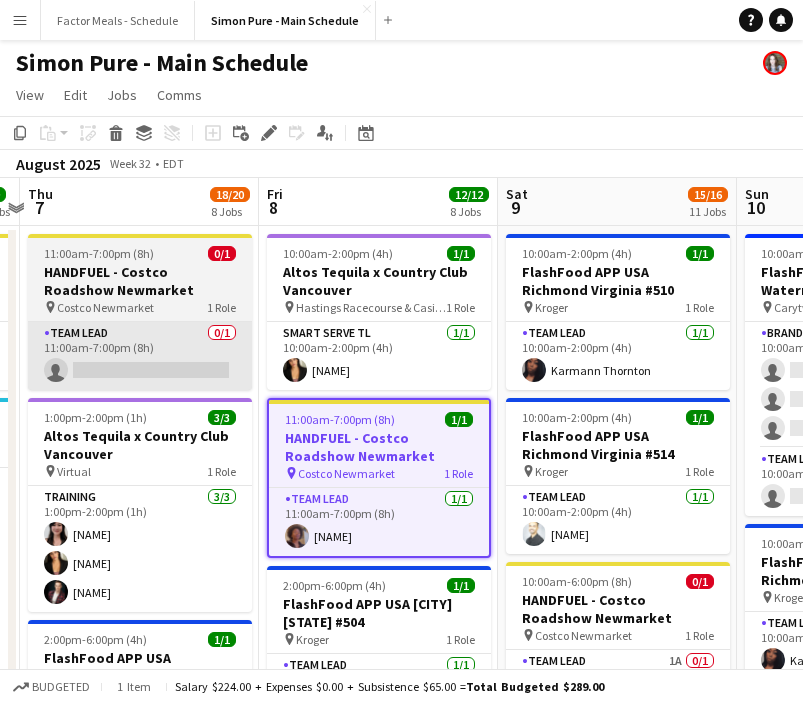 scroll, scrollTop: 0, scrollLeft: 459, axis: horizontal 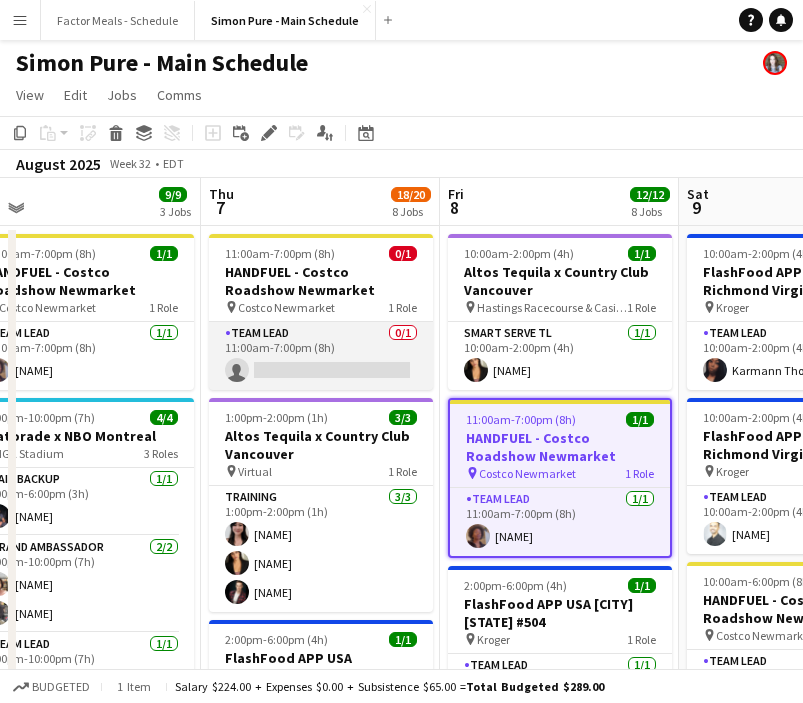 click on "Team Lead   0/1   11:00am-7:00pm (8h)
single-neutral-actions" at bounding box center [321, 356] 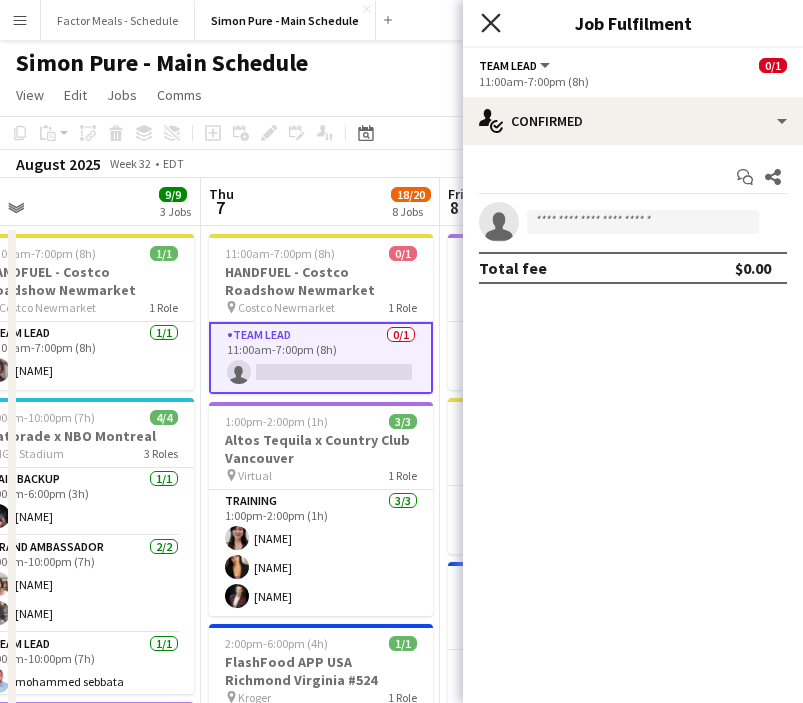 click 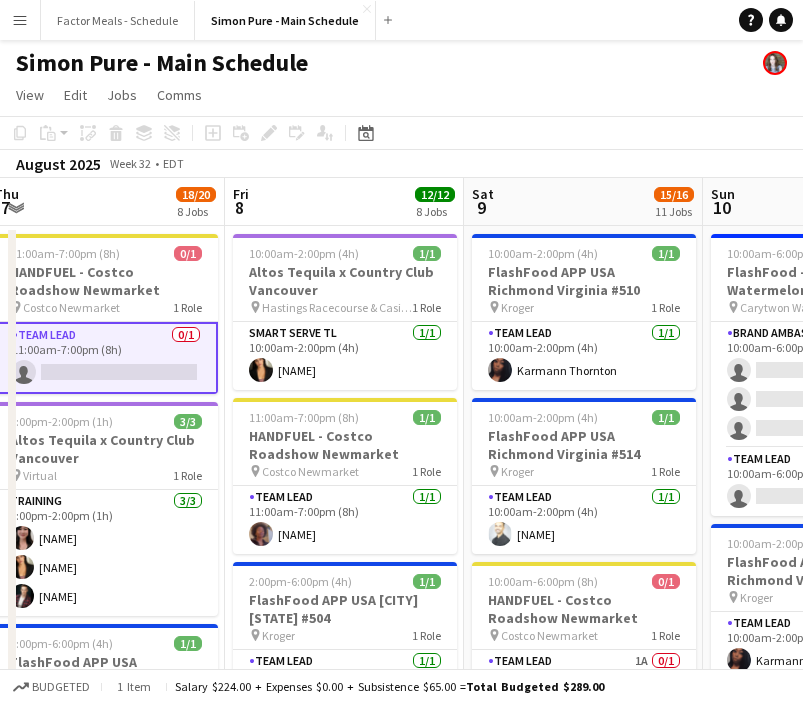scroll, scrollTop: 0, scrollLeft: 828, axis: horizontal 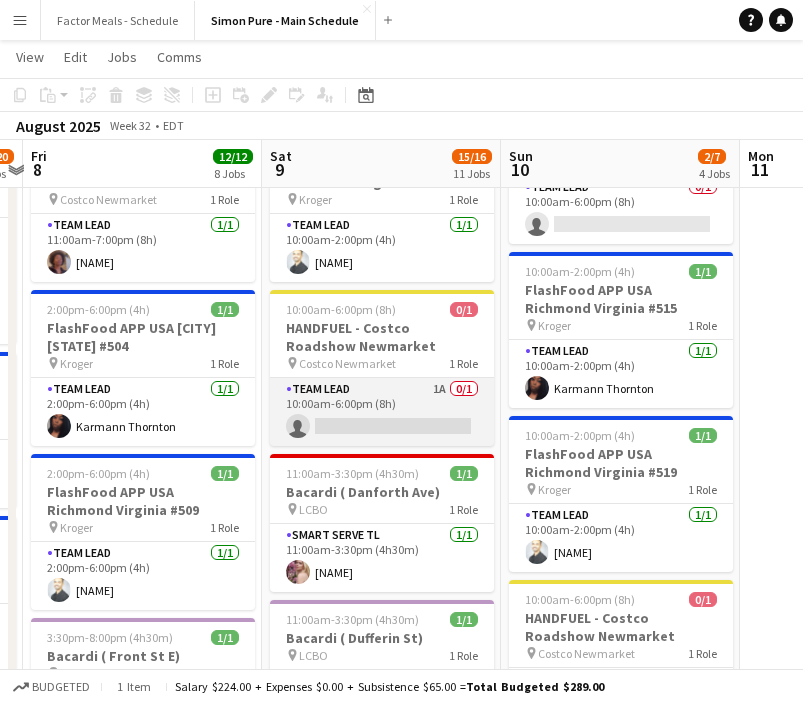 click on "Team Lead   1A   0/1   10:00am-6:00pm (8h)
single-neutral-actions" at bounding box center (382, 412) 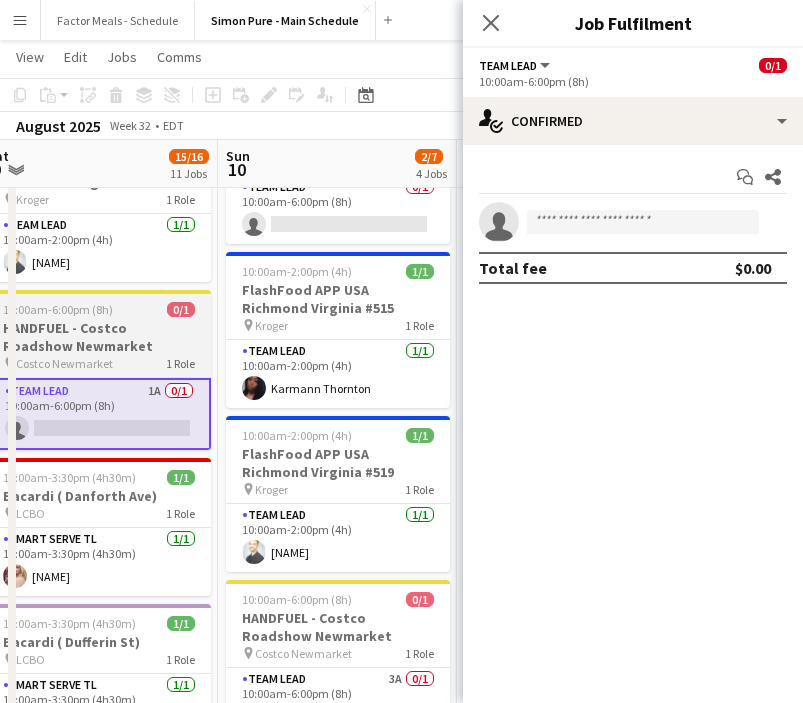 scroll, scrollTop: 0, scrollLeft: 773, axis: horizontal 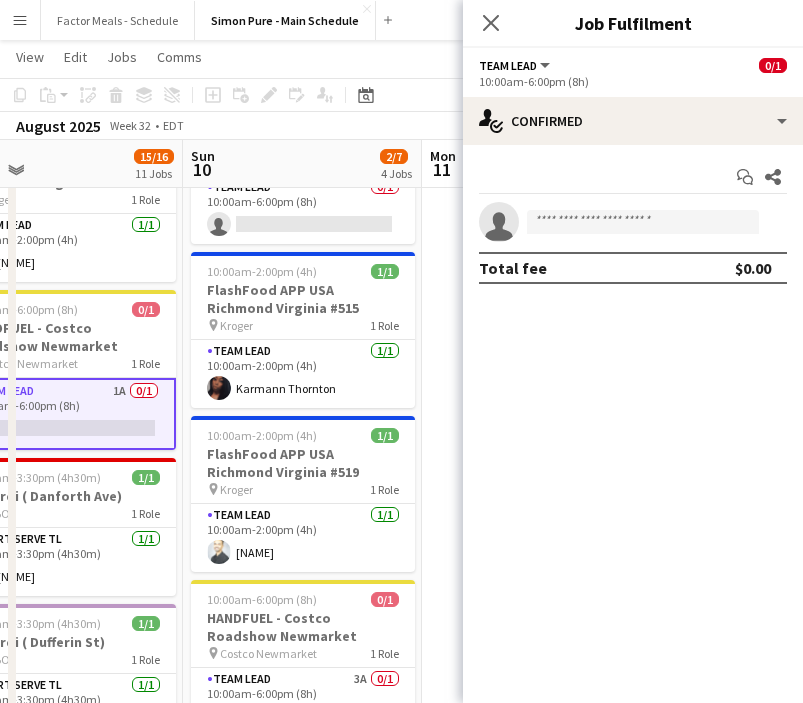 click on "11:00am-7:00pm (8h)    0/1   HANDFUEL - Costco Roadshow Newmarket
pin
Costco Newmarket   1 Role   Team Lead   3A   0/1   11:00am-7:00pm (8h)
single-neutral-actions" at bounding box center [541, 1544] 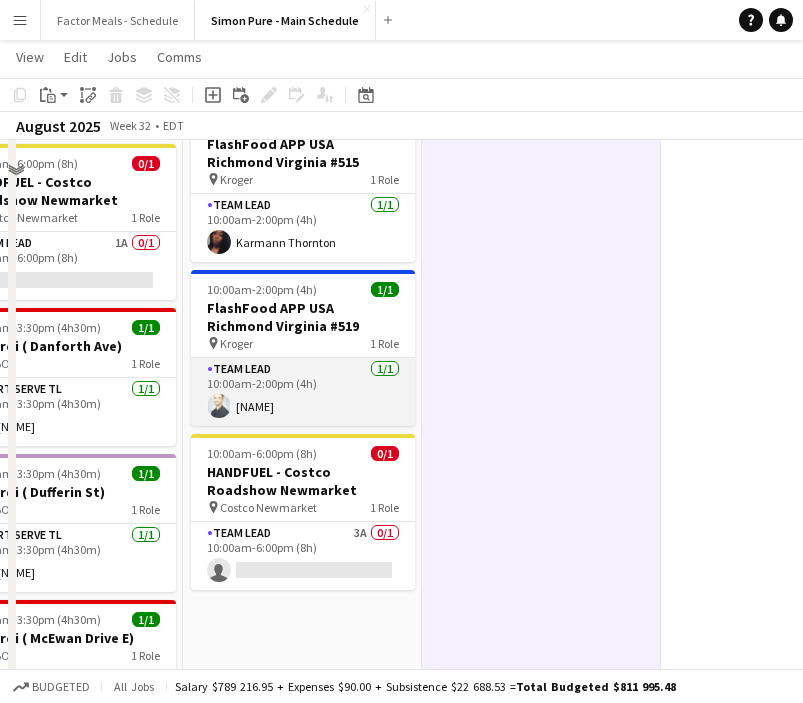 scroll, scrollTop: 511, scrollLeft: 0, axis: vertical 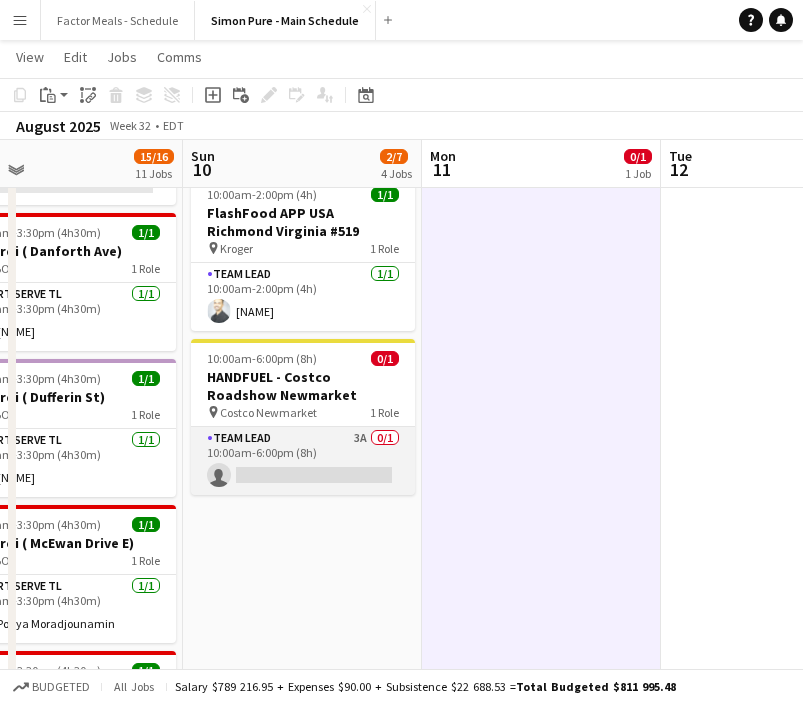click on "Team Lead   3A   0/1   10:00am-6:00pm (8h)
single-neutral-actions" at bounding box center (303, 461) 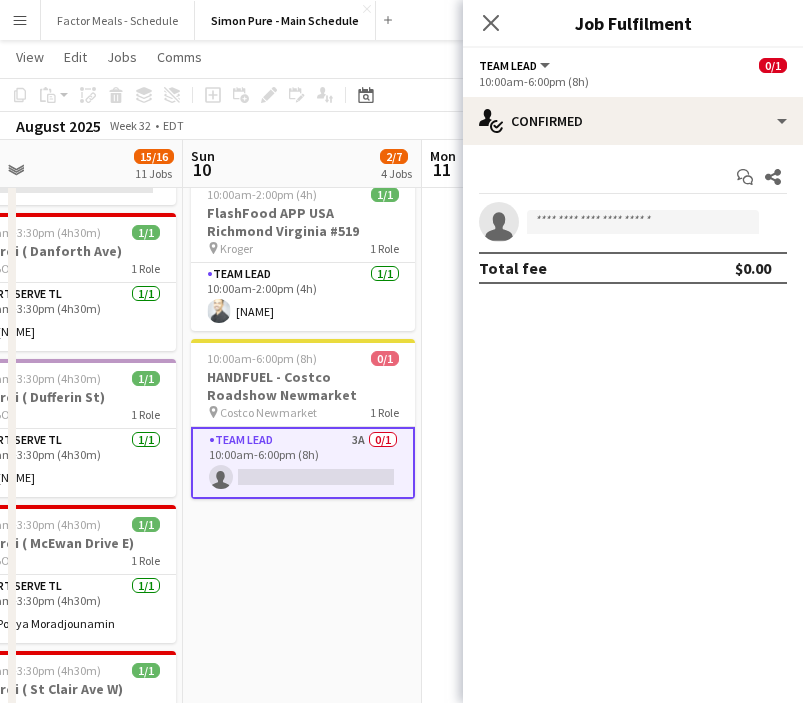 click on "10:00am-6:00pm (8h)    0/4   FlashFood - [CITY] Watermelon Festival
pin
[CITY] Watermelon Festival   2 Roles   Brand Ambassador    0/3   10:00am-6:00pm (8h)
single-neutral-actions
single-neutral-actions
single-neutral-actions
Team Lead   0/1   10:00am-6:00pm (8h)
single-neutral-actions
10:00am-2:00pm (4h)    1/1   FlashFood APP USA [CITY] [STATE] #515
pin
Kroger   1 Role   Team Lead   1/1   10:00am-2:00pm (4h)
[NAME]     10:00am-2:00pm (4h)    1/1   FlashFood APP USA [CITY] [STATE] #519
pin
Kroger   1 Role   Team Lead   1/1   10:00am-2:00pm (4h)
[NAME]     10:00am-6:00pm (8h)    0/1   HANDFUEL - Costco Roadshow Newmarket
pin
Costco Newmarket   1 Role   Team Lead   3A   0/1" at bounding box center (302, 1303) 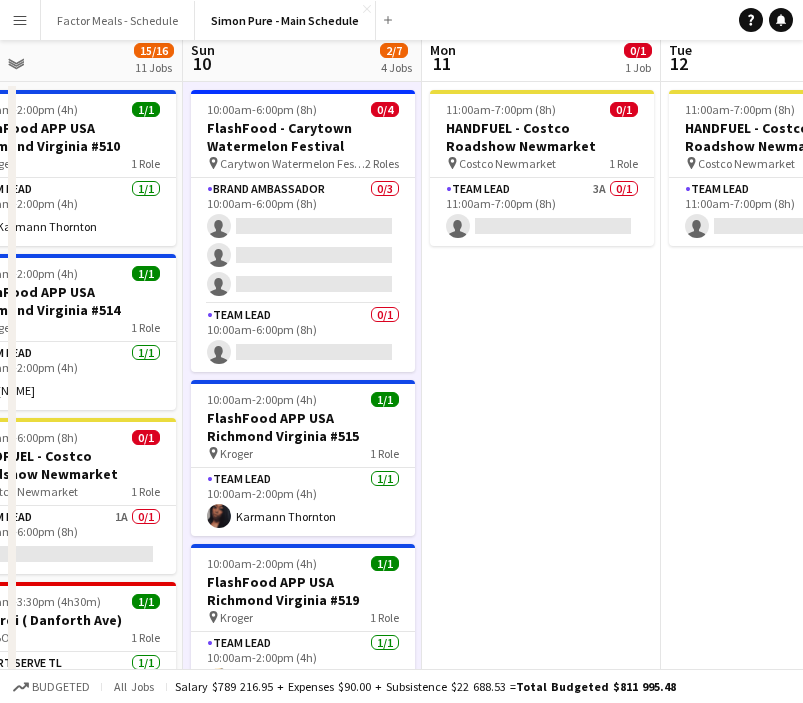scroll, scrollTop: 0, scrollLeft: 0, axis: both 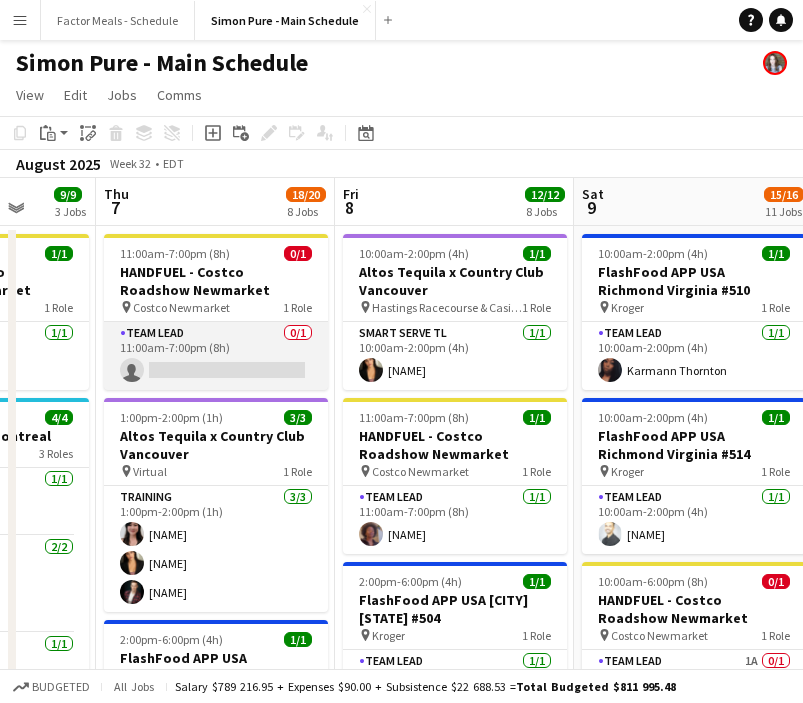 click on "Team Lead   0/1   11:00am-7:00pm (8h)
single-neutral-actions" at bounding box center (216, 356) 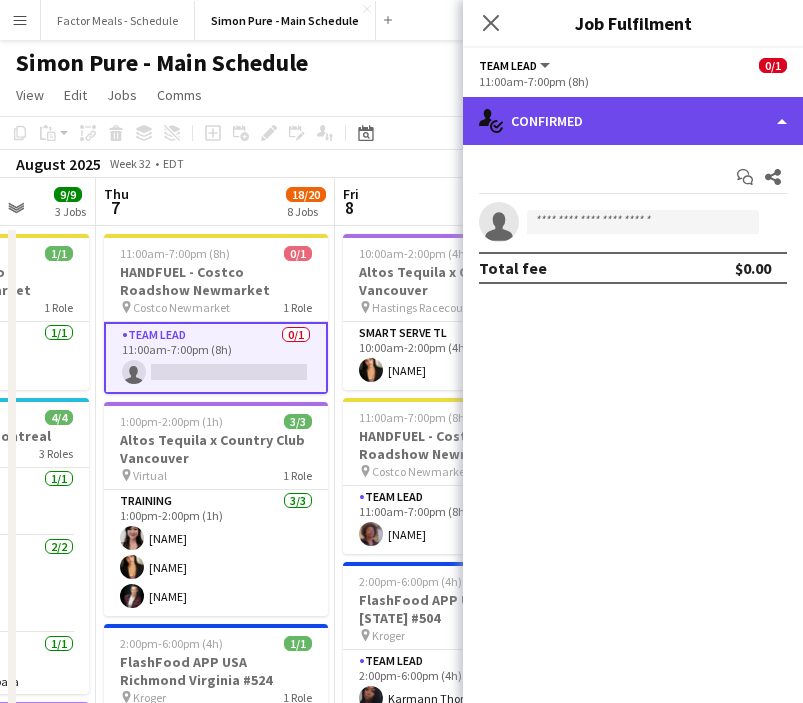 click on "single-neutral-actions-check-2
Confirmed" 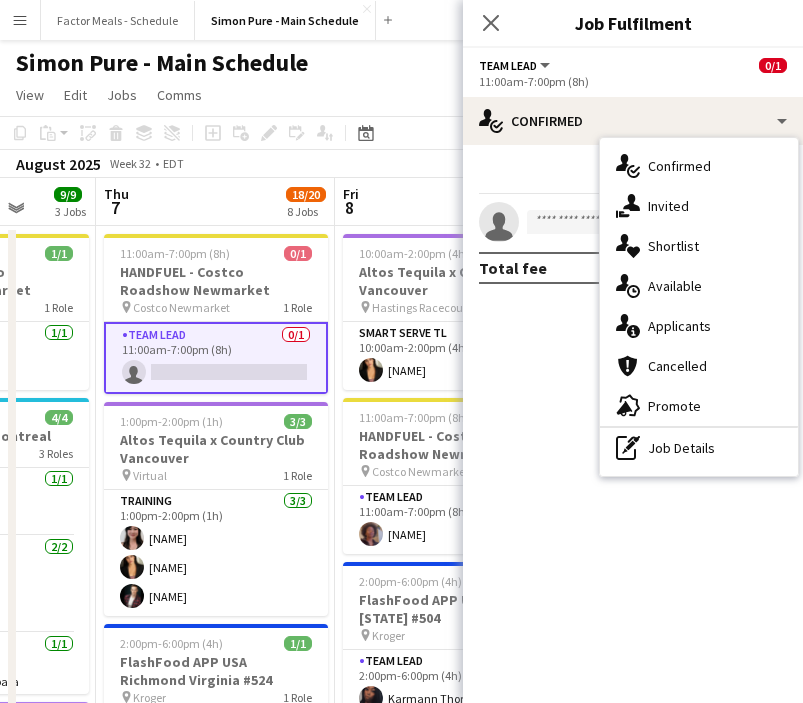 click on "single-neutral-actions-information
Applicants" at bounding box center (699, 326) 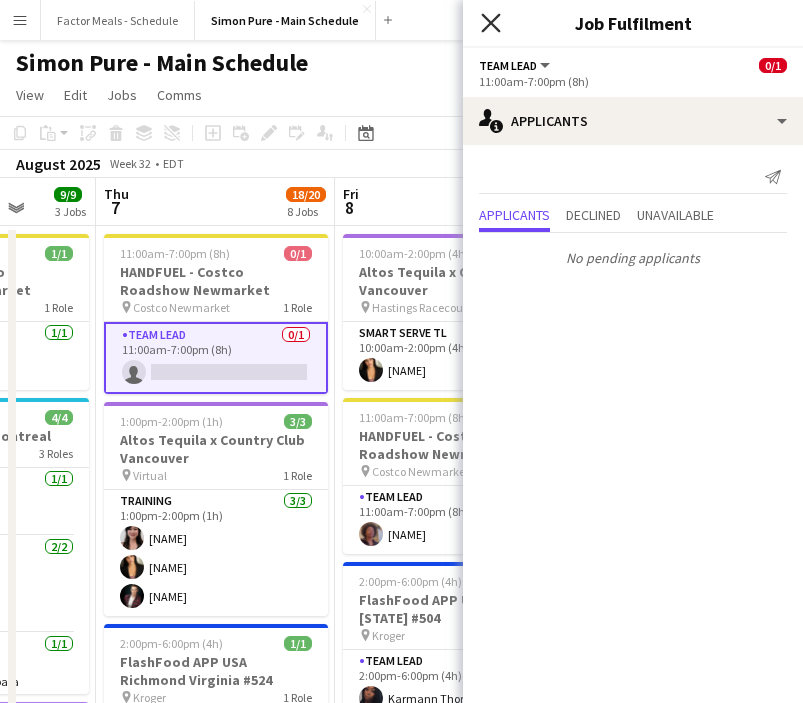 click on "Close pop-in" 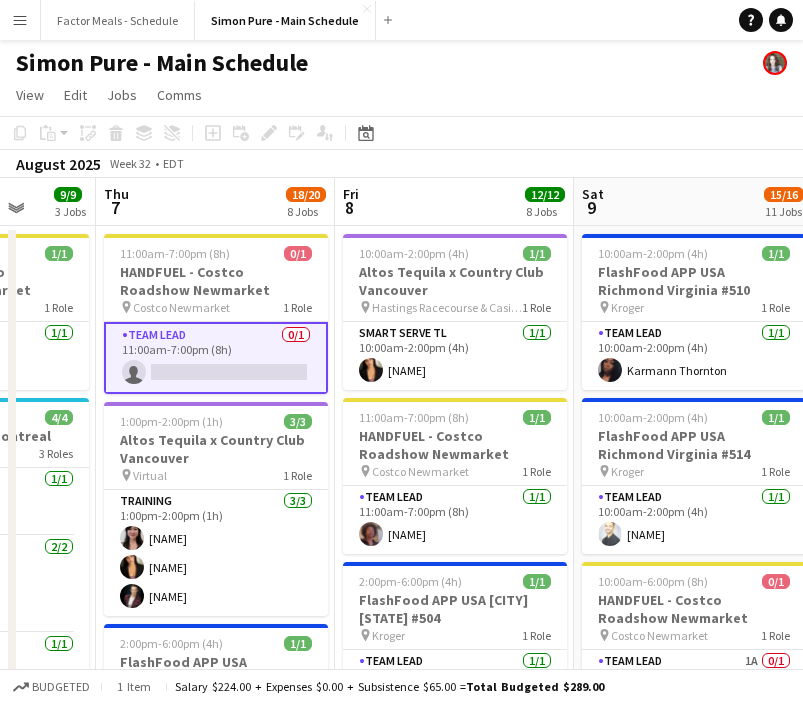 click on "Copy
Paste
Paste
Command
V Paste with crew
Command
Shift
V
Paste linked Job
Delete
Group
Ungroup
Add job
Add linked Job
Edit
Edit linked Job
Applicants
Date picker
AUG 2025 AUG 2025 Monday M Tuesday T Wednesday W Thursday T Friday F Saturday S Sunday S  AUG   1   2   3   4   5   6   7   8   9   10   11   12   13   14   15   16   17   18   19   20   21   22   23   24   25" 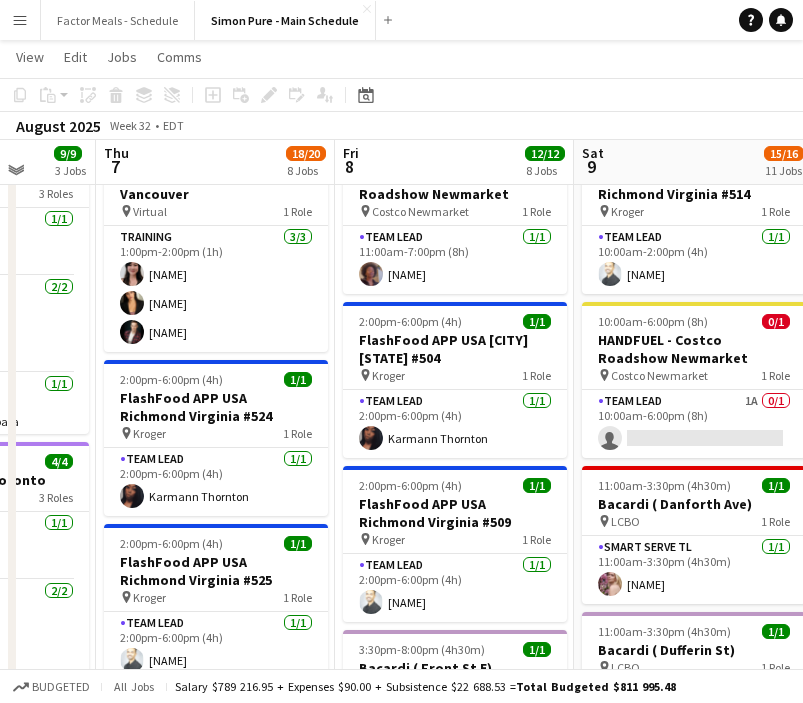 scroll, scrollTop: 252, scrollLeft: 0, axis: vertical 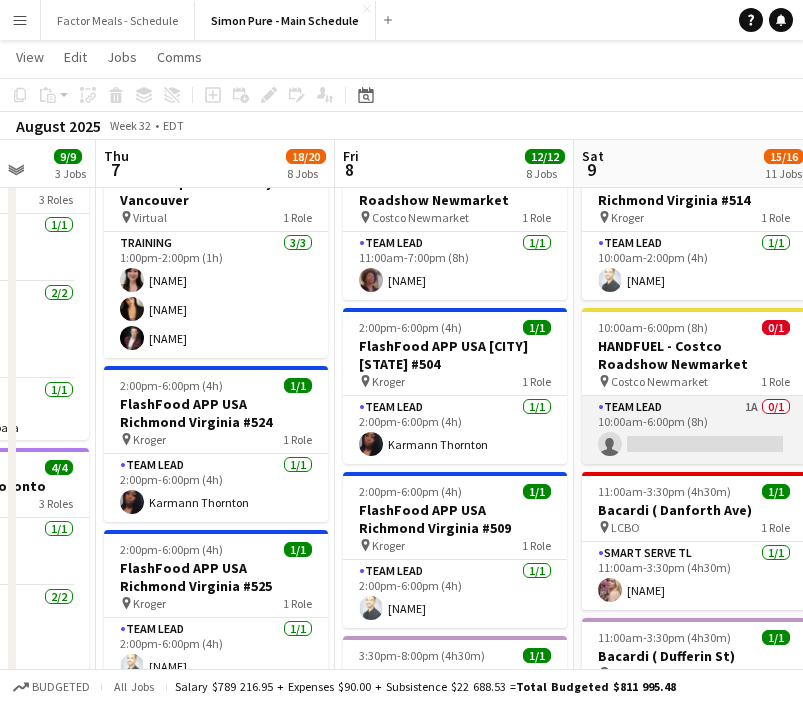 click on "Team Lead   1A   0/1   10:00am-6:00pm (8h)
single-neutral-actions" at bounding box center [694, 430] 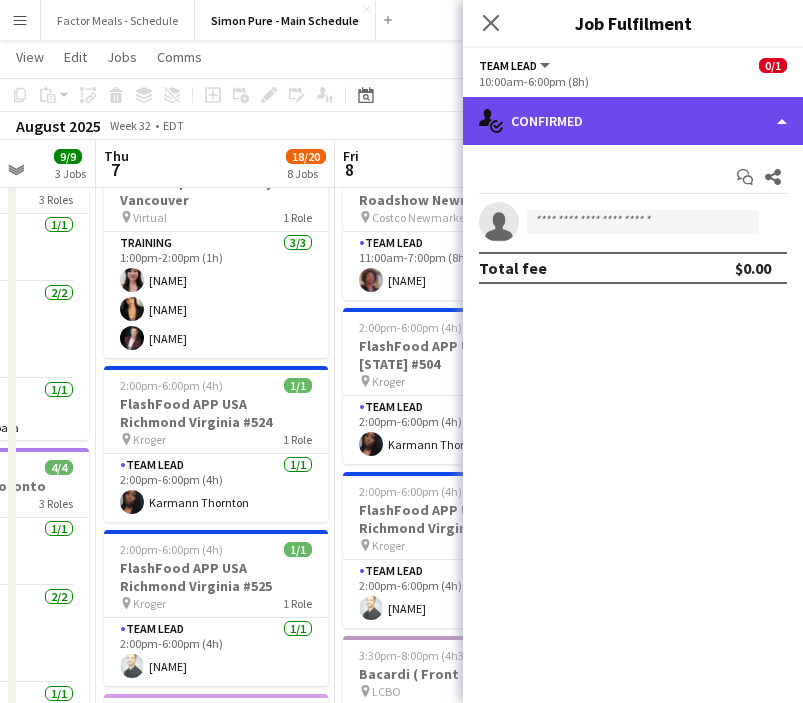 click on "single-neutral-actions-check-2
Confirmed" 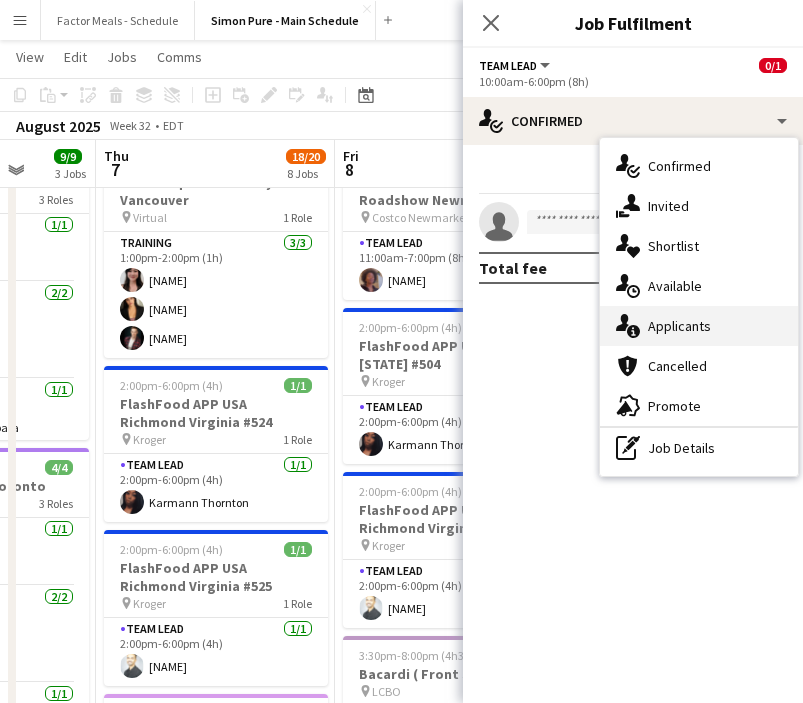 click on "single-neutral-actions-information
Applicants" at bounding box center [699, 326] 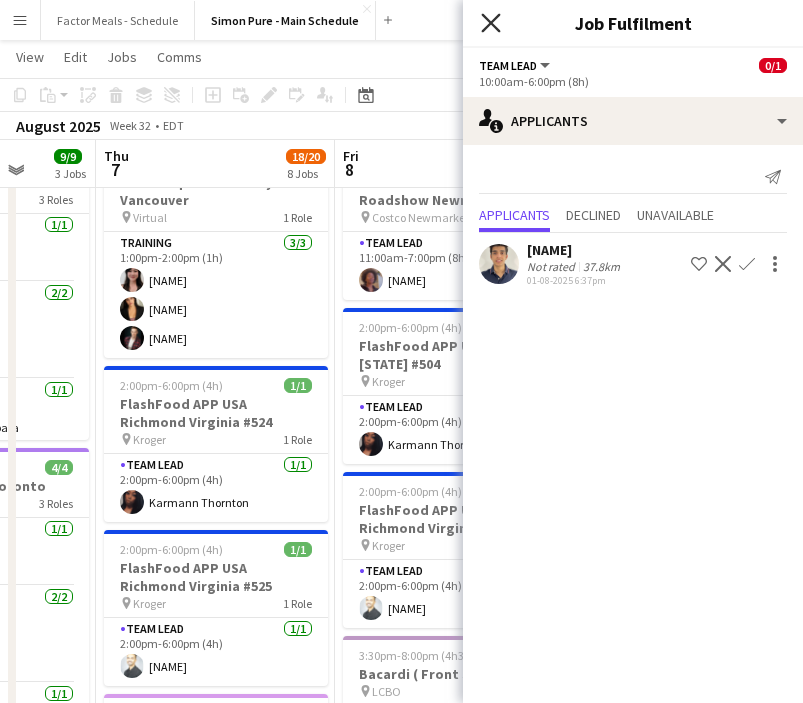 click on "Close pop-in" 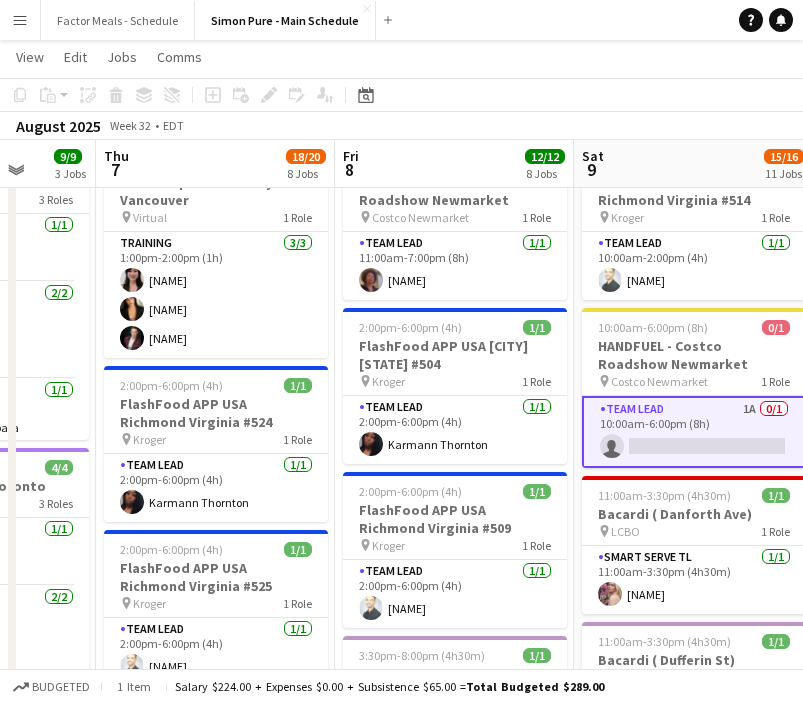 click on "August 2025   Week 32
•   EDT" 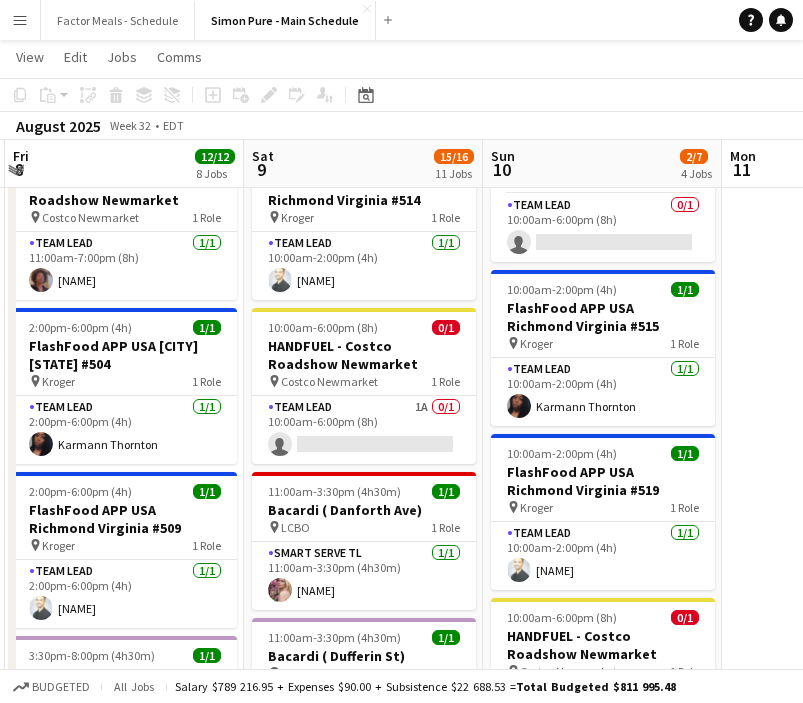 scroll, scrollTop: 0, scrollLeft: 767, axis: horizontal 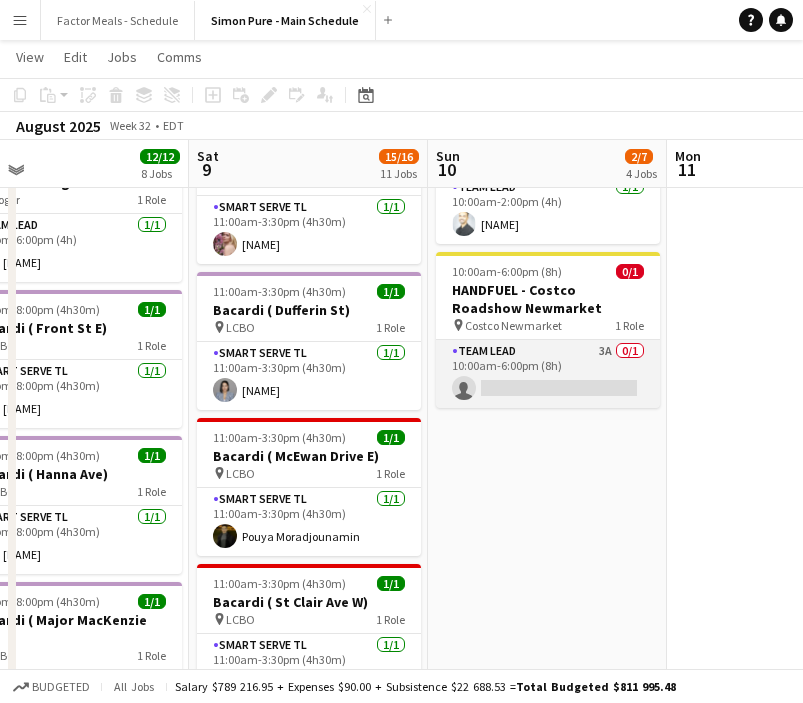 click on "Team Lead   3A   0/1   10:00am-6:00pm (8h)
single-neutral-actions" at bounding box center [548, 374] 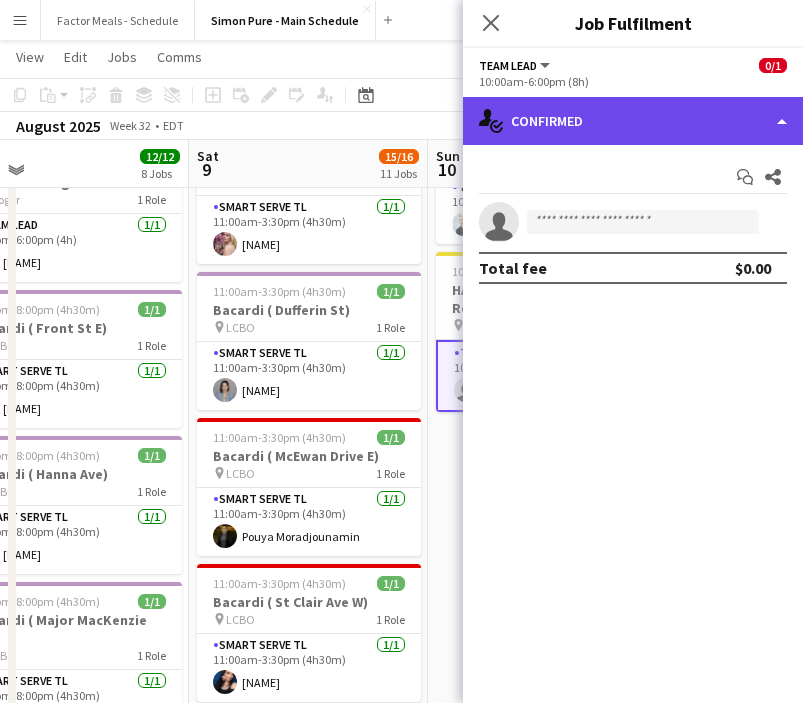 click on "single-neutral-actions-check-2
Confirmed" 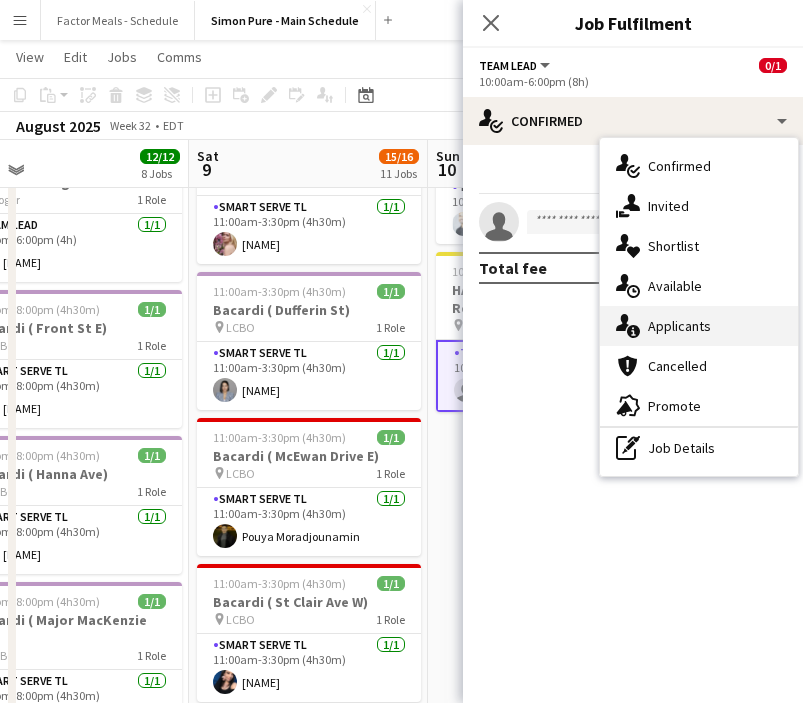 click on "single-neutral-actions-information
Applicants" at bounding box center [699, 326] 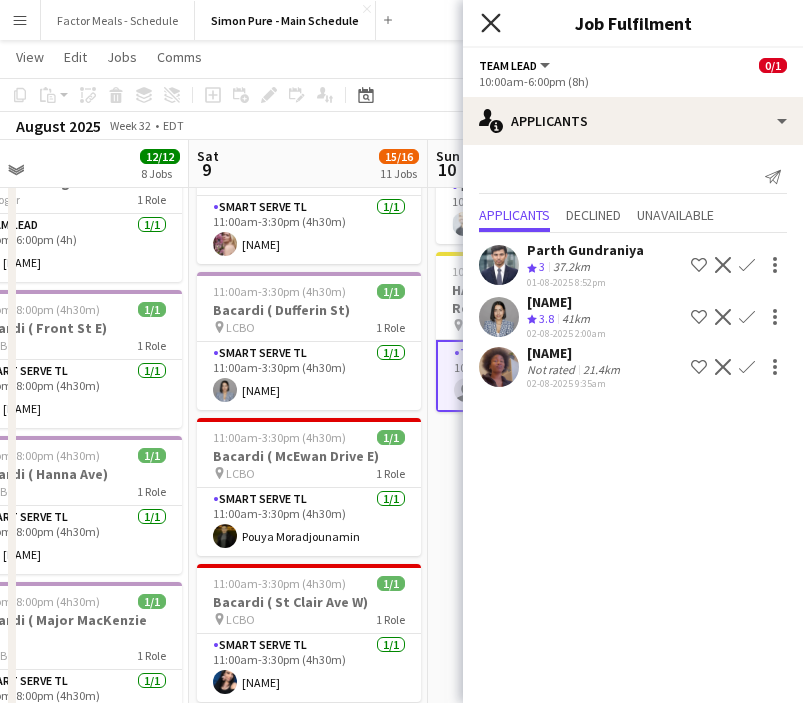 click on "Close pop-in" 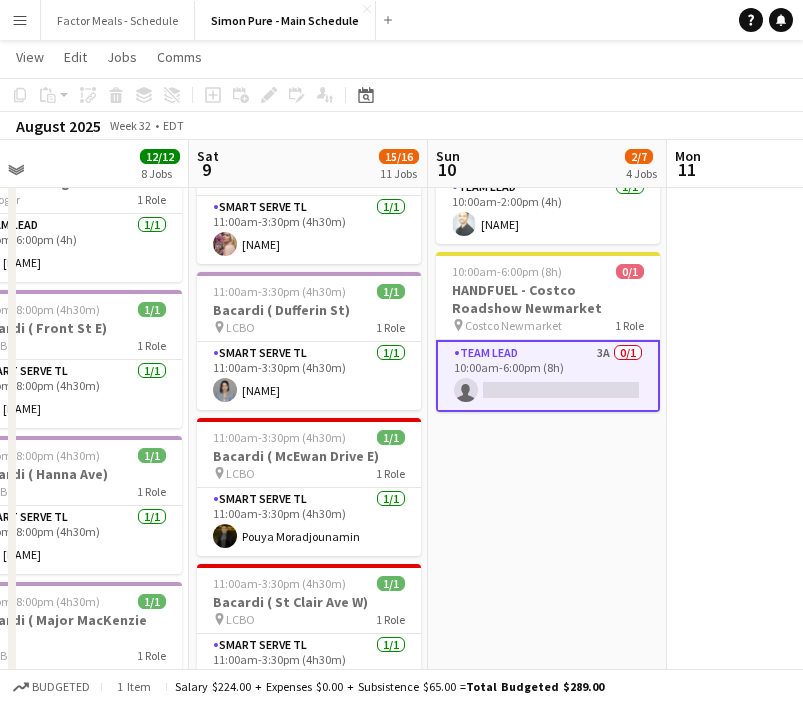 click on "10:00am-6:00pm (8h)    0/4   FlashFood - [CITY] Watermelon Festival
pin
[CITY] Watermelon Festival   2 Roles   Brand Ambassador    0/3   10:00am-6:00pm (8h)
single-neutral-actions
single-neutral-actions
single-neutral-actions
Team Lead   0/1   10:00am-6:00pm (8h)
single-neutral-actions
10:00am-2:00pm (4h)    1/1   FlashFood APP USA [CITY] [STATE] #515
pin
Kroger   1 Role   Team Lead   1/1   10:00am-2:00pm (4h)
[NAME]     10:00am-2:00pm (4h)    1/1   FlashFood APP USA [CITY] [STATE] #519
pin
Kroger   1 Role   Team Lead   1/1   10:00am-2:00pm (4h)
[NAME]     10:00am-6:00pm (8h)    0/1   HANDFUEL - Costco Roadshow Newmarket
pin
Costco Newmarket   1 Role   Team Lead   3A   0/1" at bounding box center (547, 1216) 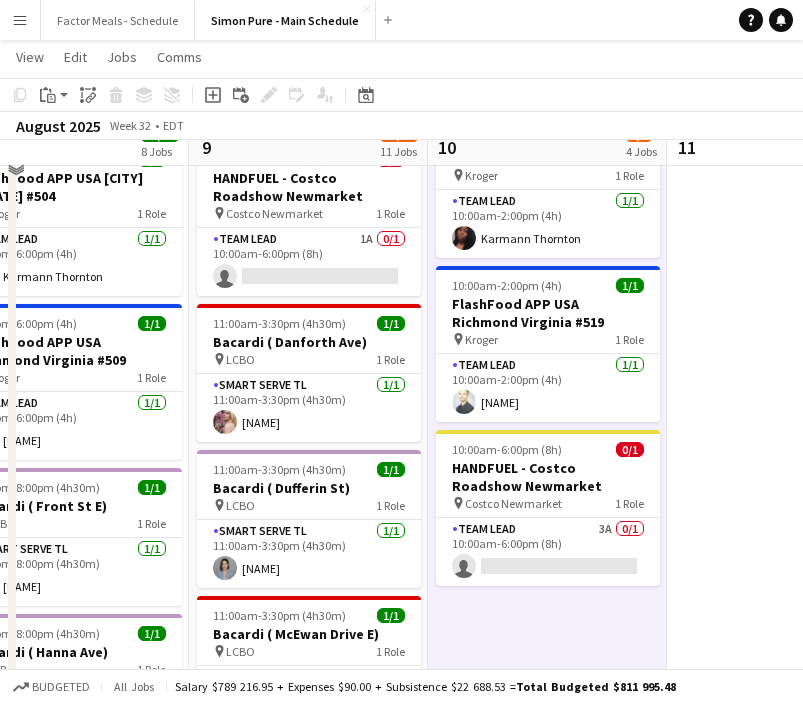 scroll, scrollTop: 385, scrollLeft: 0, axis: vertical 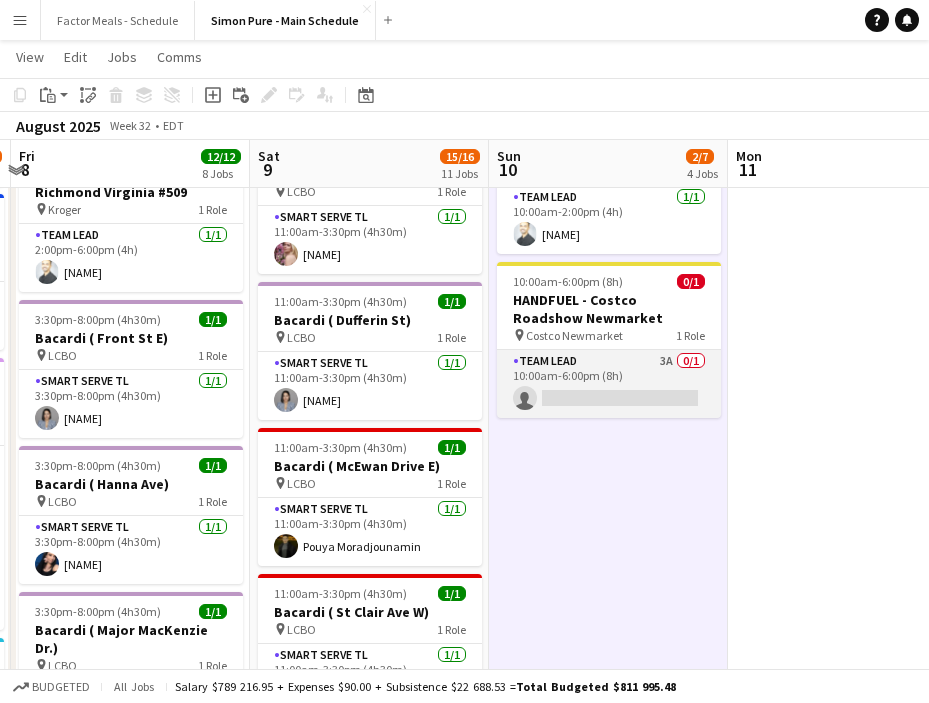 click on "Team Lead   3A   0/1   10:00am-6:00pm (8h)
single-neutral-actions" at bounding box center [609, 384] 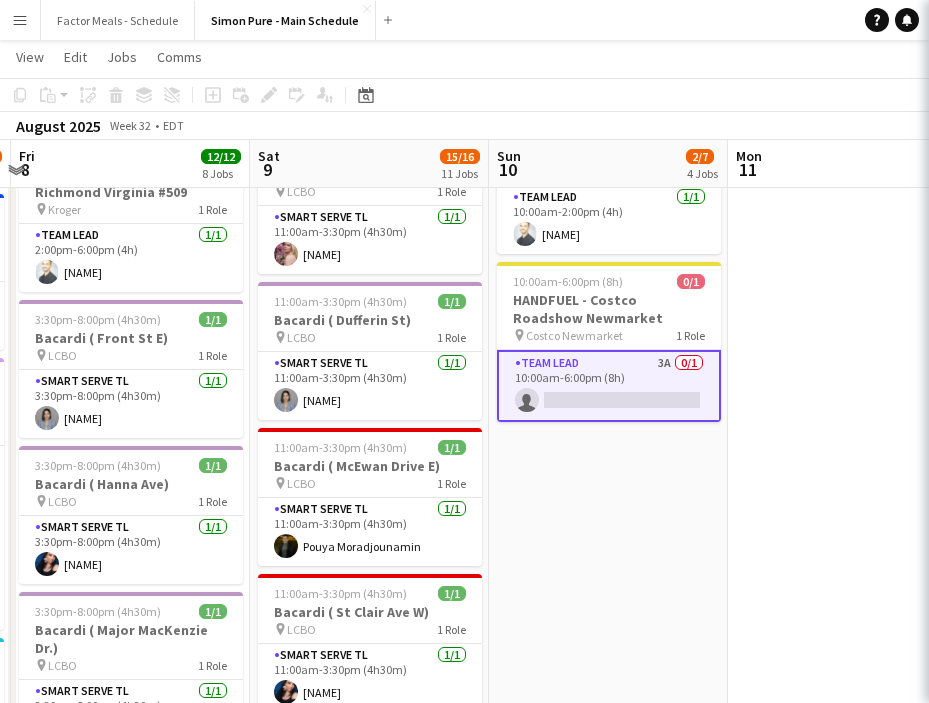 scroll, scrollTop: 0, scrollLeft: 705, axis: horizontal 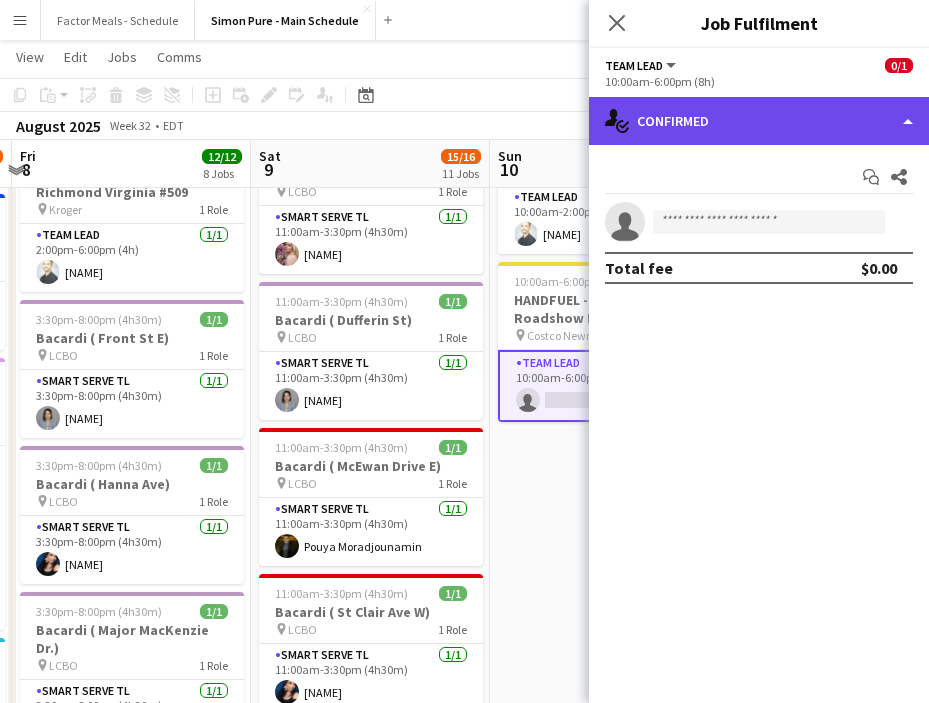 click on "single-neutral-actions-check-2
Confirmed" 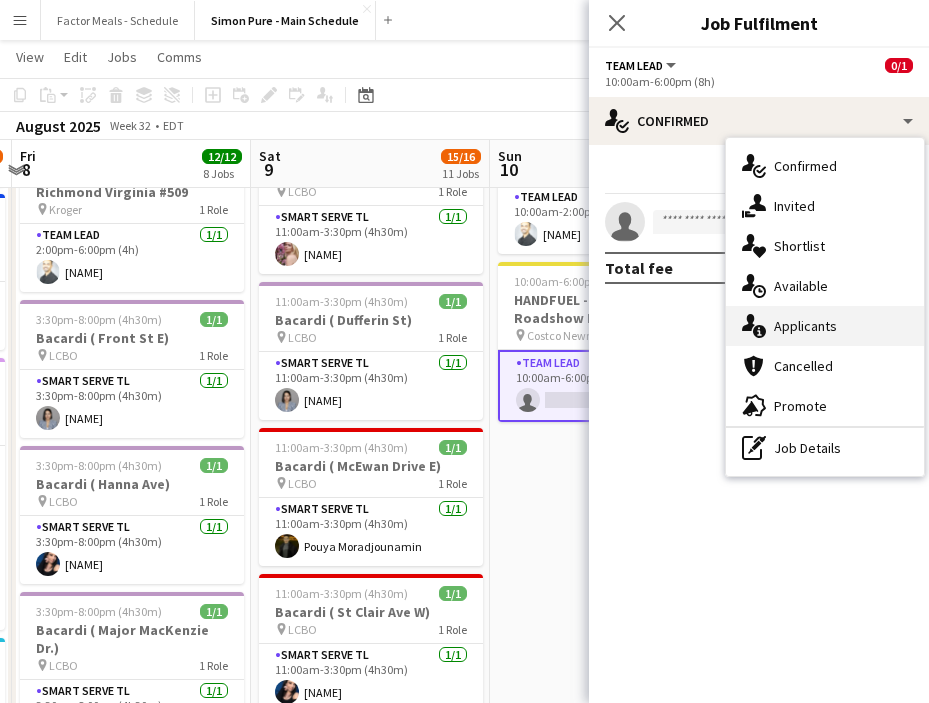 click on "single-neutral-actions-information
Applicants" at bounding box center [825, 326] 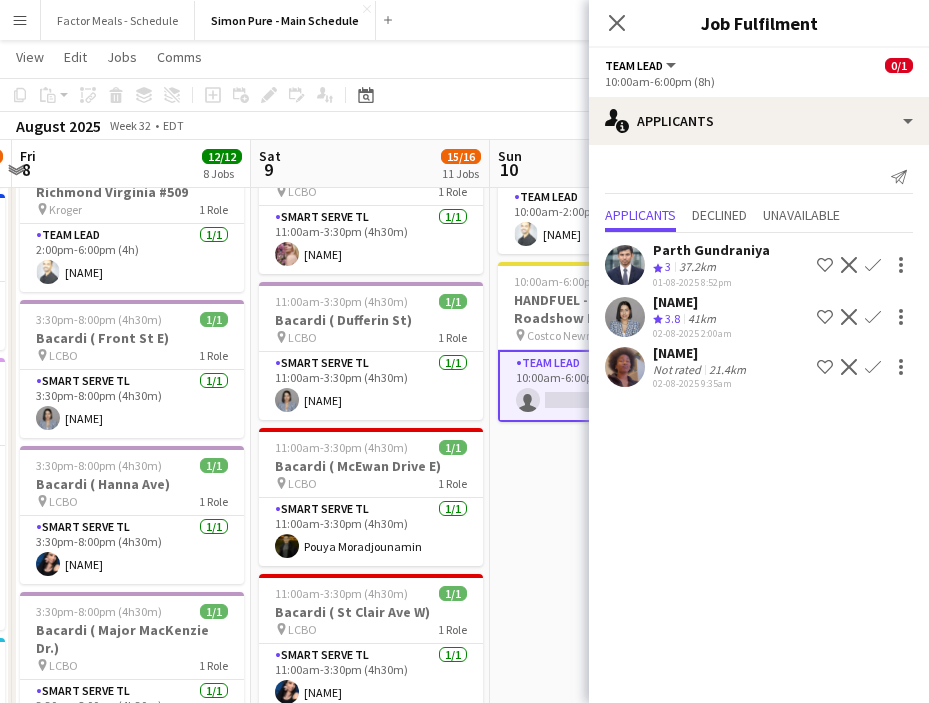 click on "Confirm" 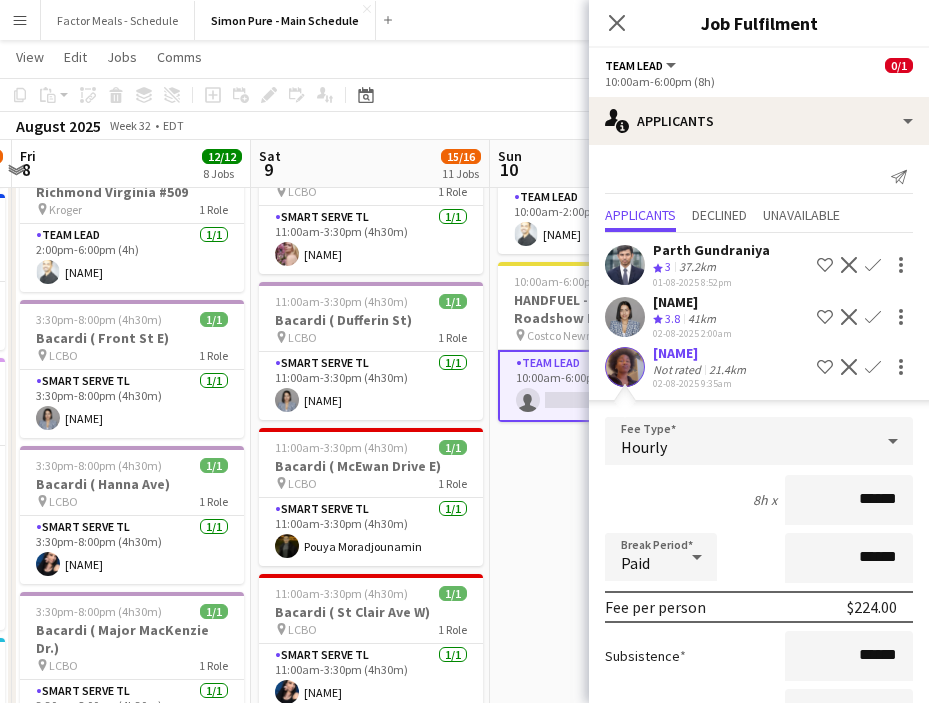 scroll, scrollTop: 160, scrollLeft: 0, axis: vertical 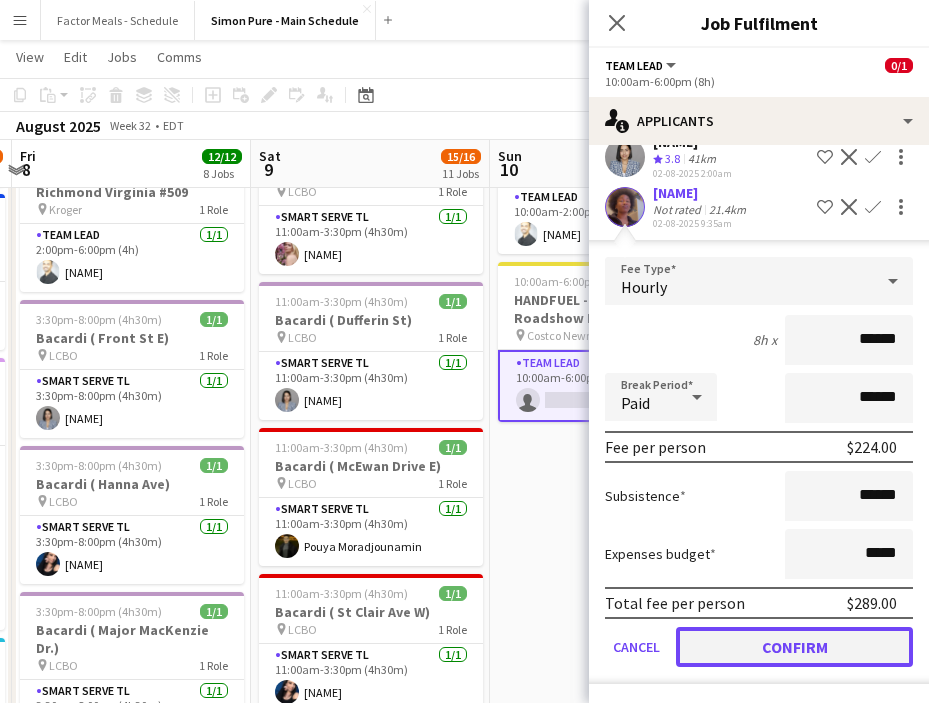click on "Confirm" 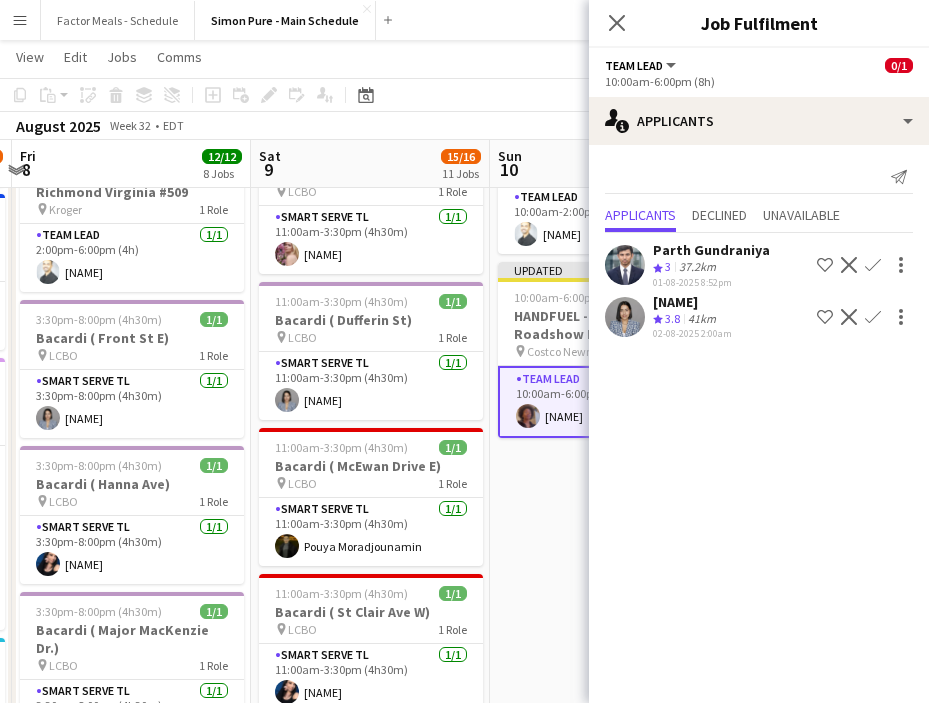 scroll, scrollTop: 0, scrollLeft: 0, axis: both 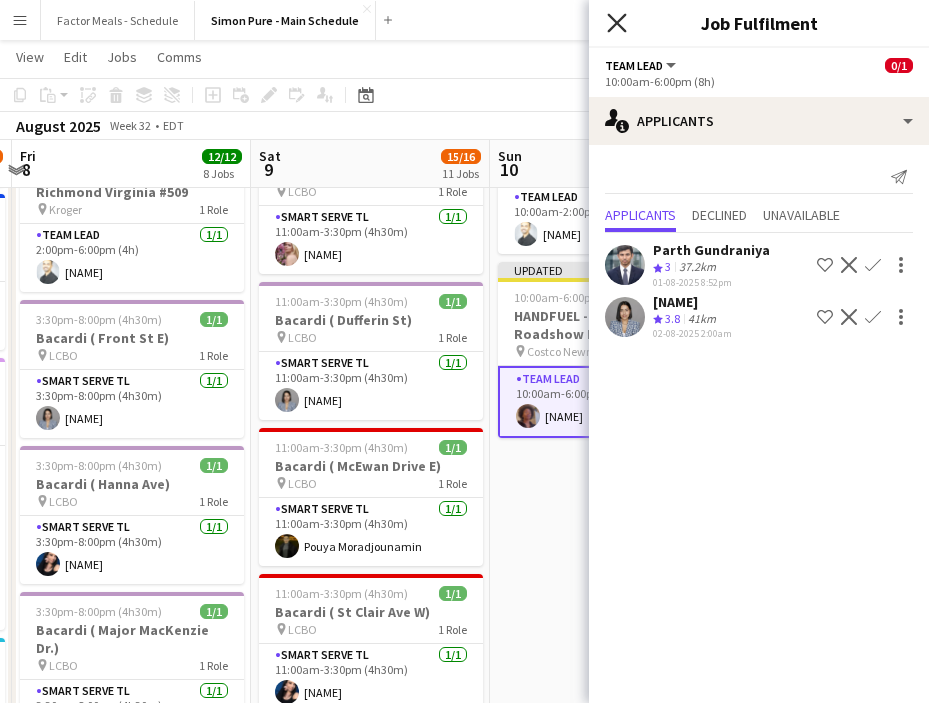 click on "Close pop-in" 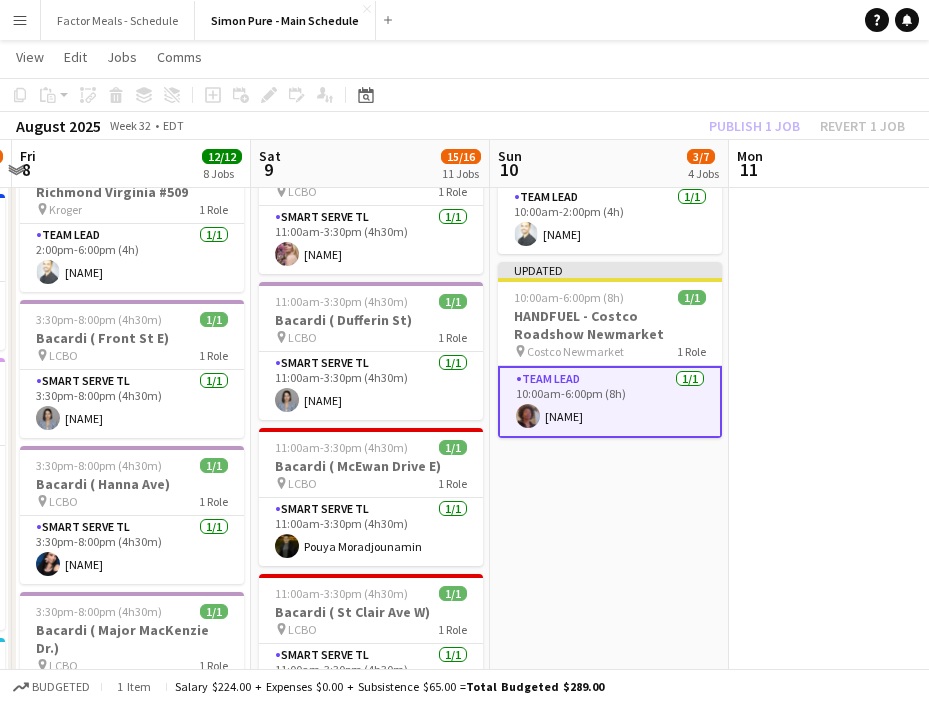 click on "10:00am-6:00pm (8h)    0/4   FlashFood - [CITY] Watermelon Festival
pin
[CITY] Watermelon Festival   2 Roles   Brand Ambassador    0/3   10:00am-6:00pm (8h)
single-neutral-actions
single-neutral-actions
single-neutral-actions
Team Lead   0/1   10:00am-6:00pm (8h)
single-neutral-actions
10:00am-2:00pm (4h)    1/1   FlashFood APP USA [CITY] [STATE] #515
pin
Kroger   1 Role   Team Lead   1/1   10:00am-2:00pm (4h)
[NAME]     10:00am-2:00pm (4h)    1/1   FlashFood APP USA [CITY] [STATE] #519
pin
Kroger   1 Role   Team Lead   1/1   10:00am-2:00pm (4h)
[NAME]  Updated   10:00am-6:00pm (8h)    1/1   HANDFUEL - Costco Roadshow Newmarket
pin
Costco Newmarket   1 Role   Team Lead   1/1" at bounding box center (609, 1226) 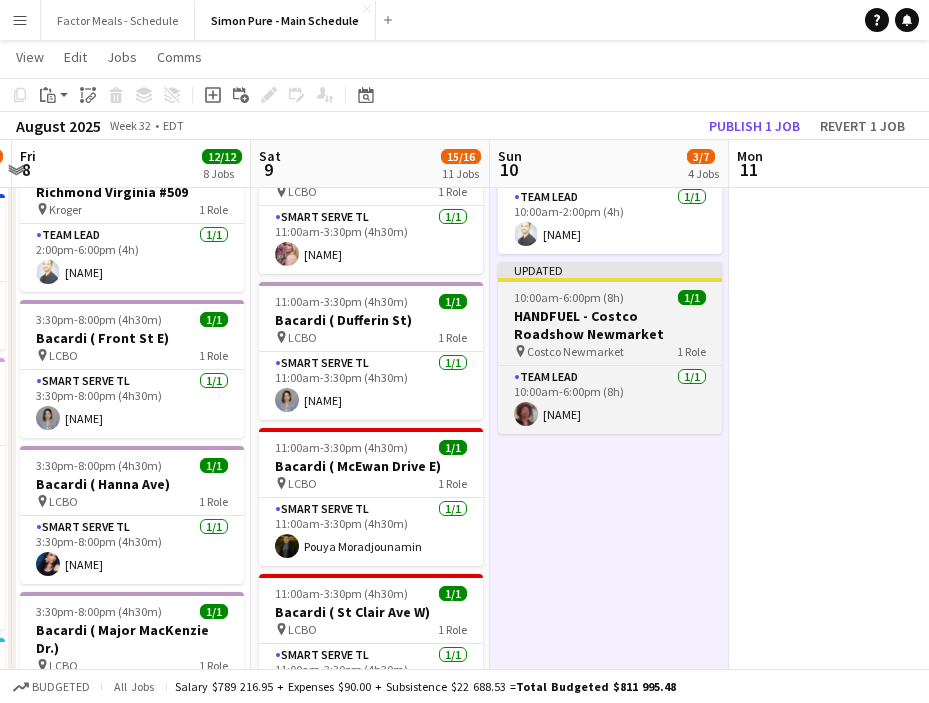 click on "Updated   10:00am-6:00pm (8h)    1/1   HANDFUEL - Costco Roadshow Newmarket
pin
Costco Newmarket   1 Role   Team Lead   1/1   10:00am-6:00pm (8h)
[NAME]" at bounding box center (610, 348) 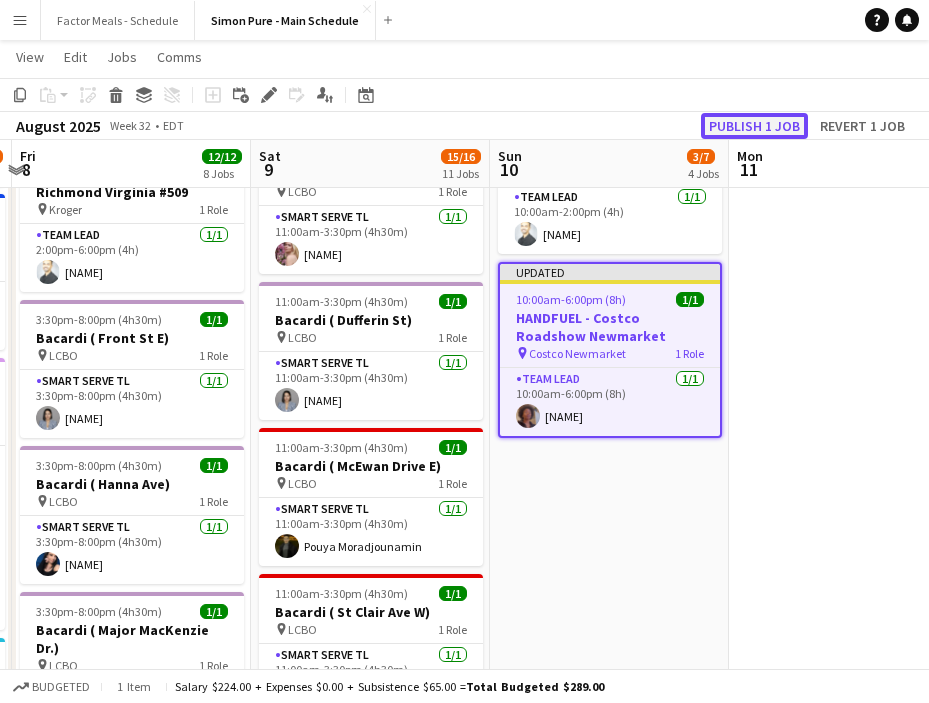 click on "Publish 1 job" 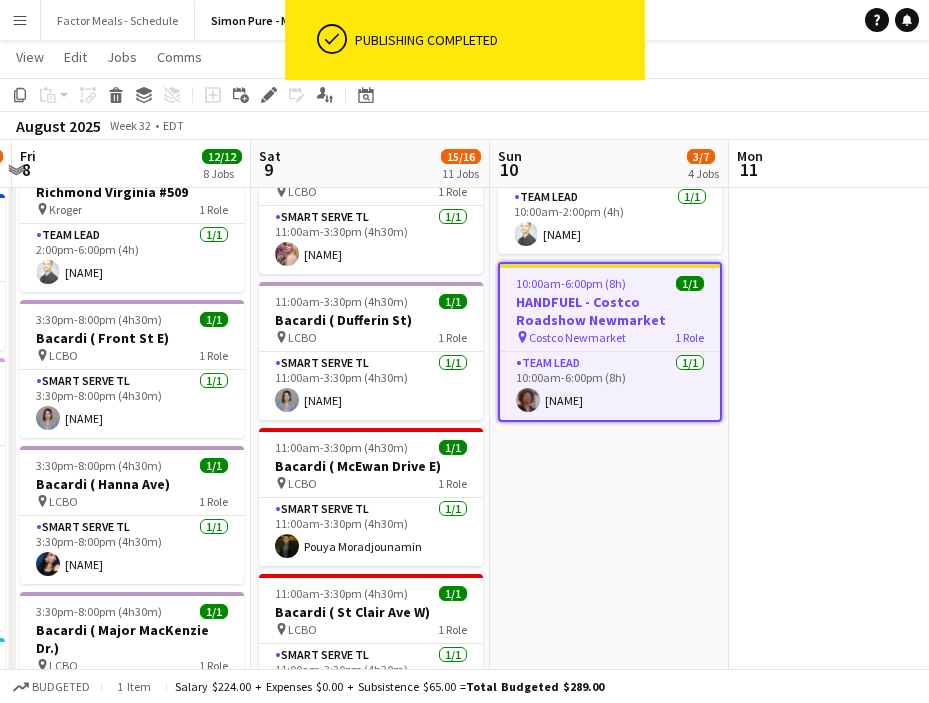 click on "10:00am-6:00pm (8h)    0/4   FlashFood - [CITY] Watermelon Festival
pin
[CITY] Watermelon Festival   2 Roles   Brand Ambassador    0/3   10:00am-6:00pm (8h)
single-neutral-actions
single-neutral-actions
single-neutral-actions
Team Lead   0/1   10:00am-6:00pm (8h)
single-neutral-actions
10:00am-2:00pm (4h)    1/1   FlashFood APP USA [CITY] [STATE] #515
pin
Kroger   1 Role   Team Lead   1/1   10:00am-2:00pm (4h)
[NAME]     10:00am-2:00pm (4h)    1/1   FlashFood APP USA [CITY] [STATE] #519
pin
Kroger   1 Role   Team Lead   1/1   10:00am-2:00pm (4h)
[NAME]     10:00am-6:00pm (8h)    1/1   HANDFUEL - Costco Roadshow Newmarket
pin
Costco Newmarket   1 Role   Team Lead   1/1" at bounding box center (609, 1226) 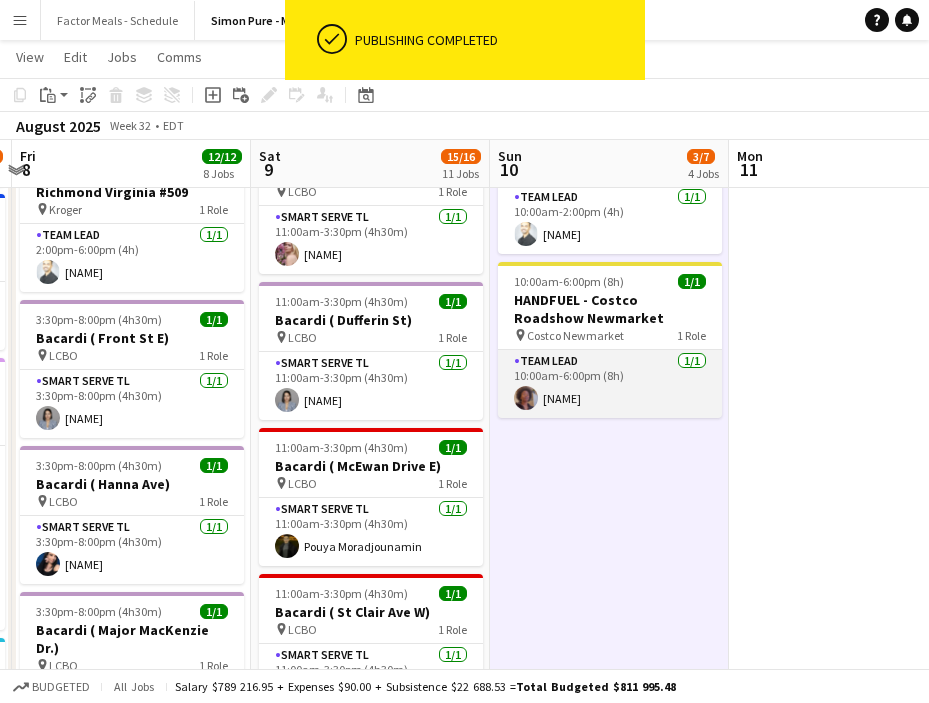 scroll, scrollTop: 0, scrollLeft: 437, axis: horizontal 